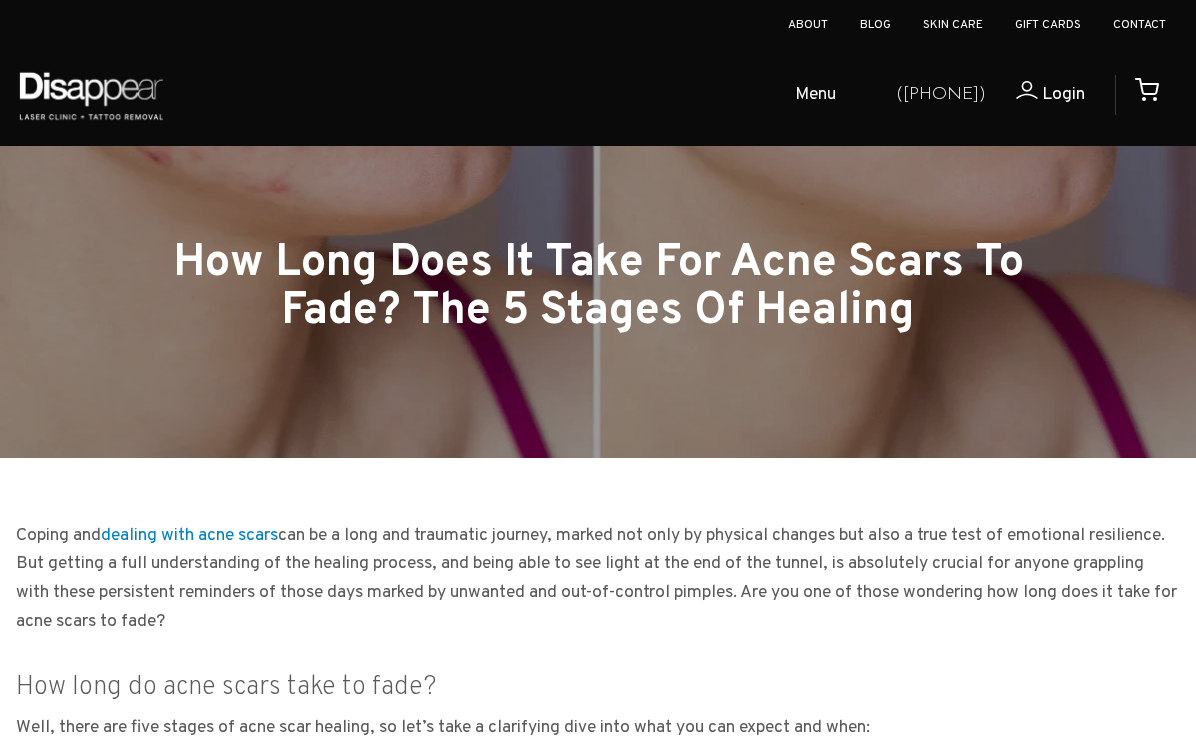 scroll, scrollTop: 241, scrollLeft: 0, axis: vertical 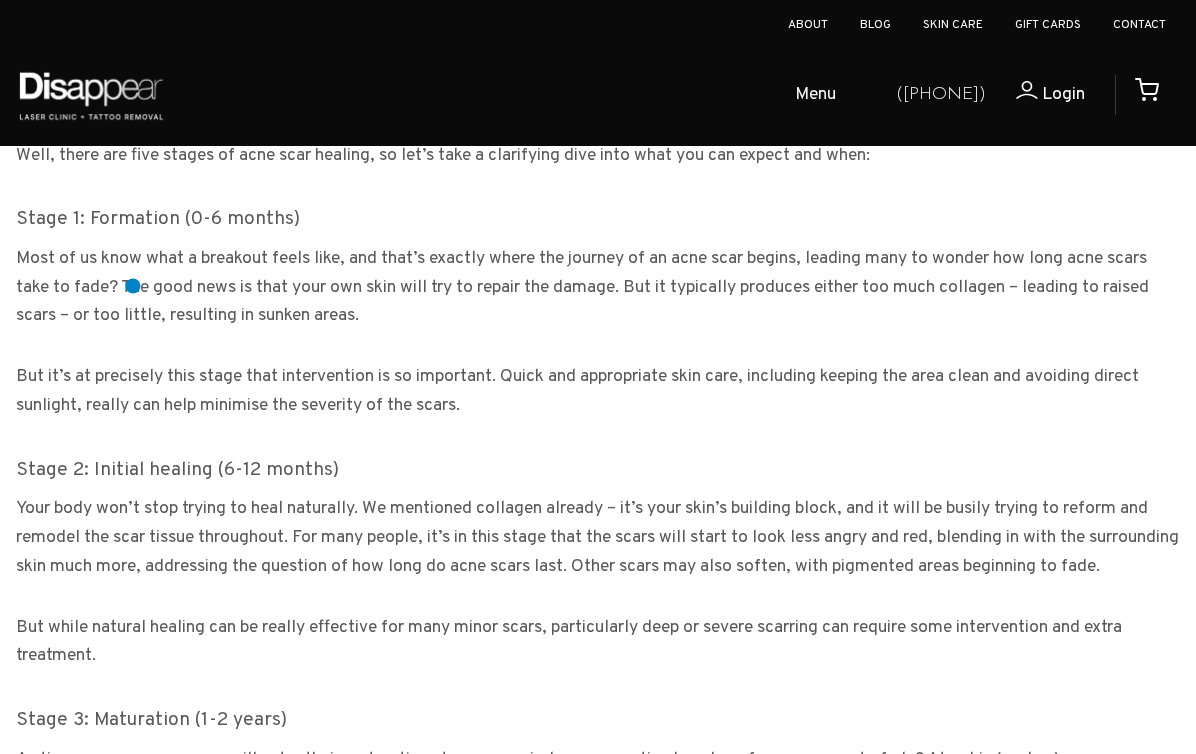 click on "Most of us know what a breakout feels like, and that’s exactly where the journey of an acne scar begins, leading many to wonder how long
acne scars take to fade? The good news is that your own skin will try to repair the damage. But it typically produces either too much
collagen – leading to raised scars – or too little, resulting in sunken areas." at bounding box center (598, 288) 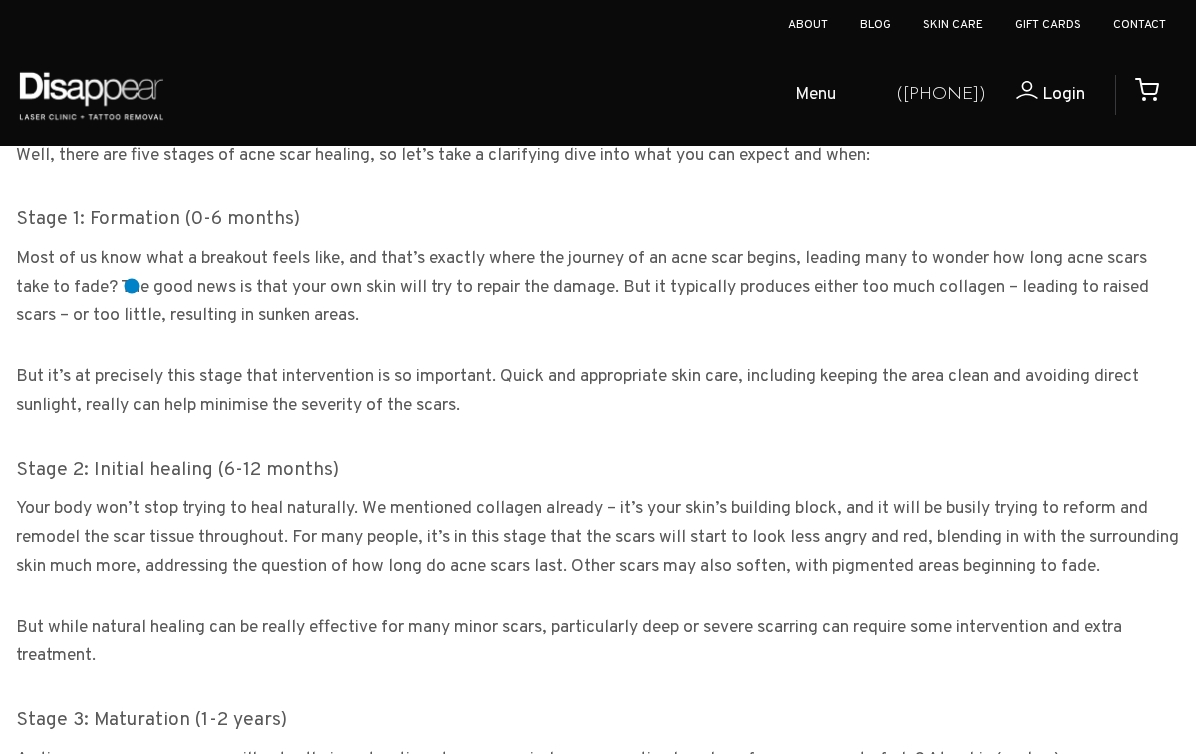 click on "Most of us know what a breakout feels like, and that’s exactly where the journey of an acne scar begins, leading many to wonder how long
acne scars take to fade? The good news is that your own skin will try to repair the damage. But it typically produces either too much
collagen – leading to raised scars – or too little, resulting in sunken areas." at bounding box center [598, 288] 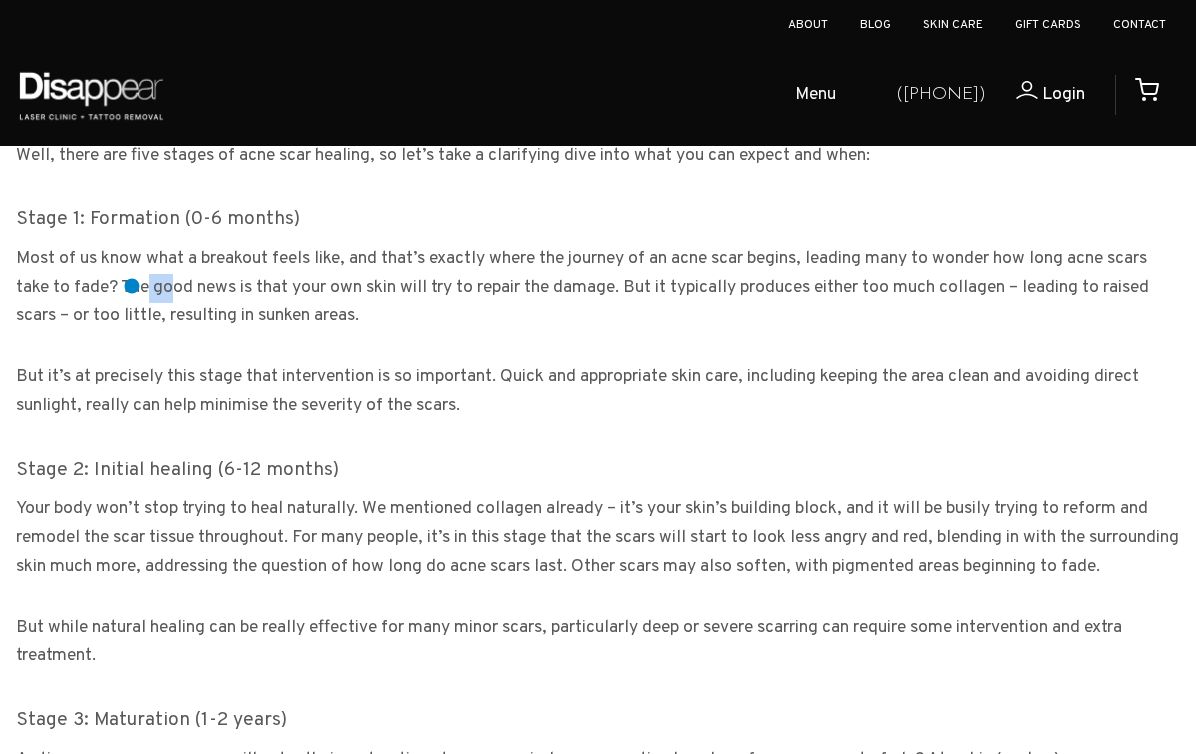 click on "Most of us know what a breakout feels like, and that’s exactly where the journey of an acne scar begins, leading many to wonder how long
acne scars take to fade? The good news is that your own skin will try to repair the damage. But it typically produces either too much
collagen – leading to raised scars – or too little, resulting in sunken areas." at bounding box center [598, 288] 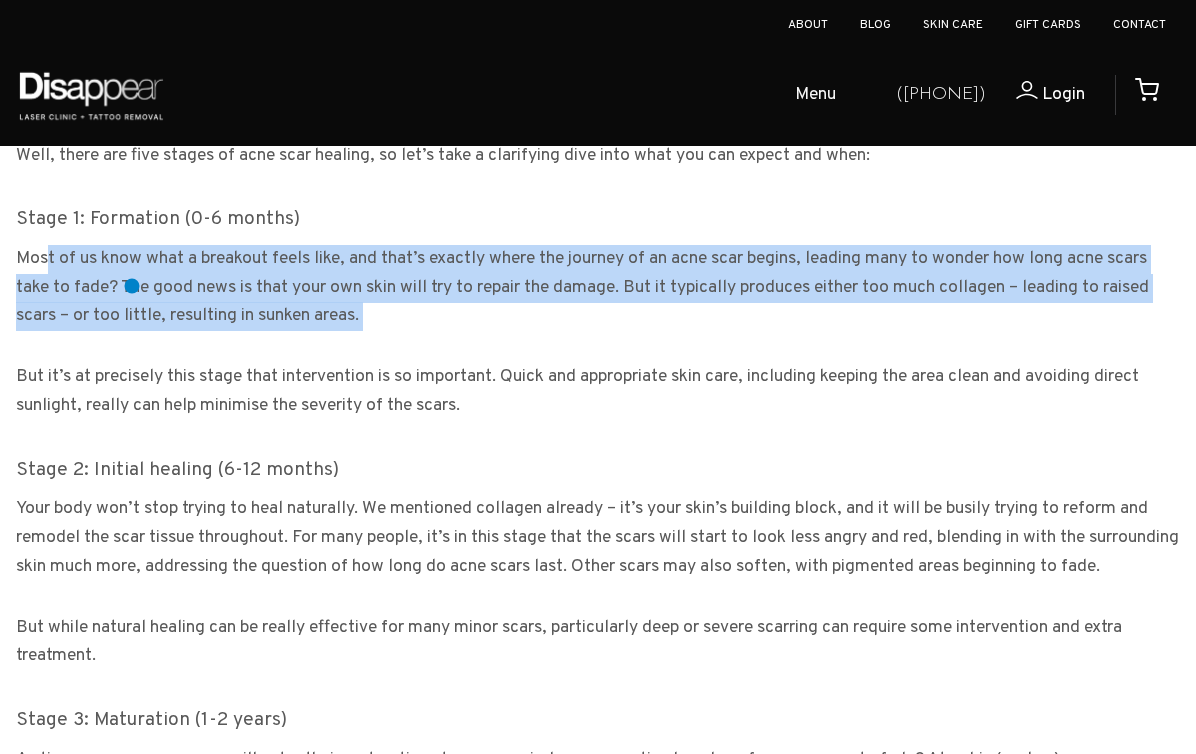 click on "Most of us know what a breakout feels like, and that’s exactly where the journey of an acne scar begins, leading many to wonder how long
acne scars take to fade? The good news is that your own skin will try to repair the damage. But it typically produces either too much
collagen – leading to raised scars – or too little, resulting in sunken areas." at bounding box center [598, 288] 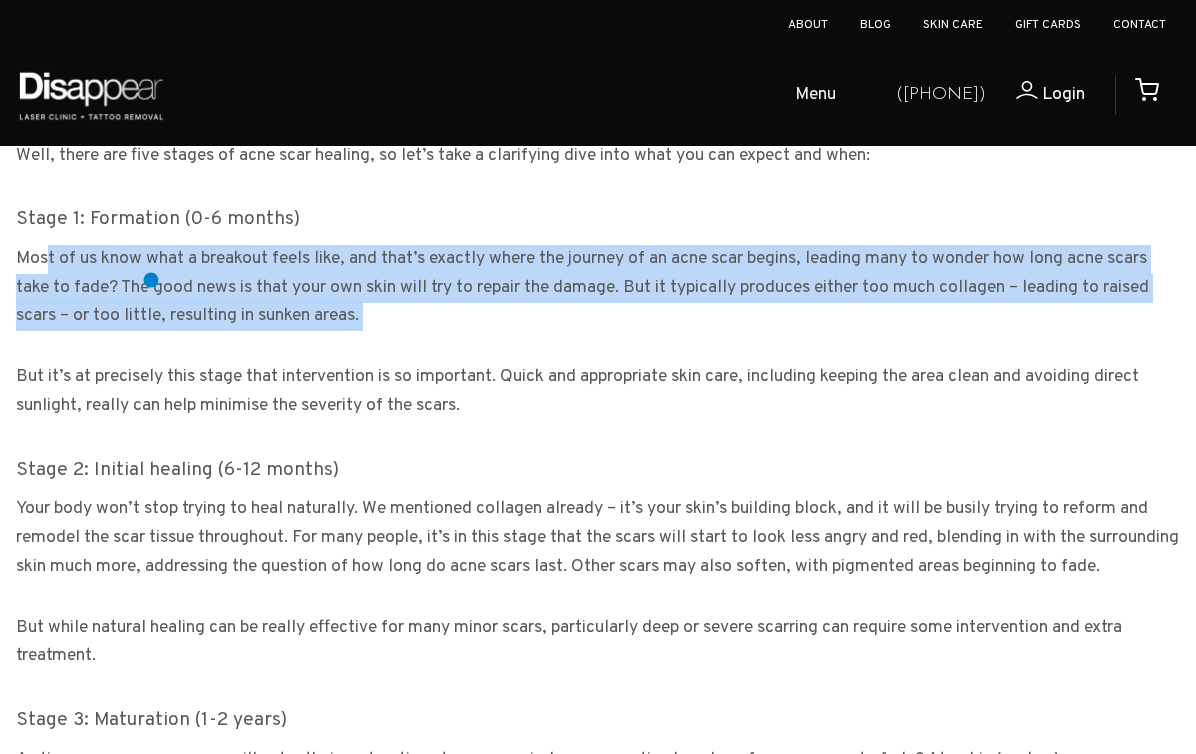 click on "Most of us know what a breakout feels like, and that’s exactly where the journey of an acne scar begins, leading many to wonder how long
acne scars take to fade? The good news is that your own skin will try to repair the damage. But it typically produces either too much
collagen – leading to raised scars – or too little, resulting in sunken areas." at bounding box center (598, 288) 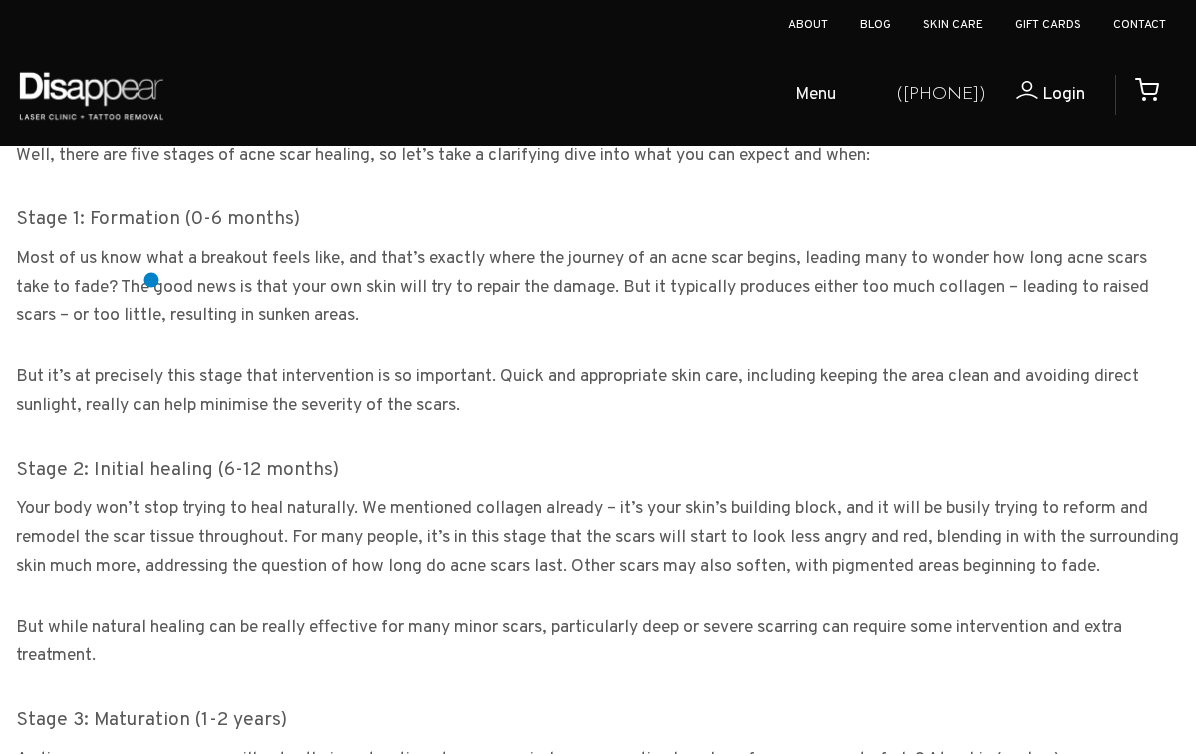 click on "Most of us know what a breakout feels like, and that’s exactly where the journey of an acne scar begins, leading many to wonder how long
acne scars take to fade? The good news is that your own skin will try to repair the damage. But it typically produces either too much
collagen – leading to raised scars – or too little, resulting in sunken areas." at bounding box center [598, 288] 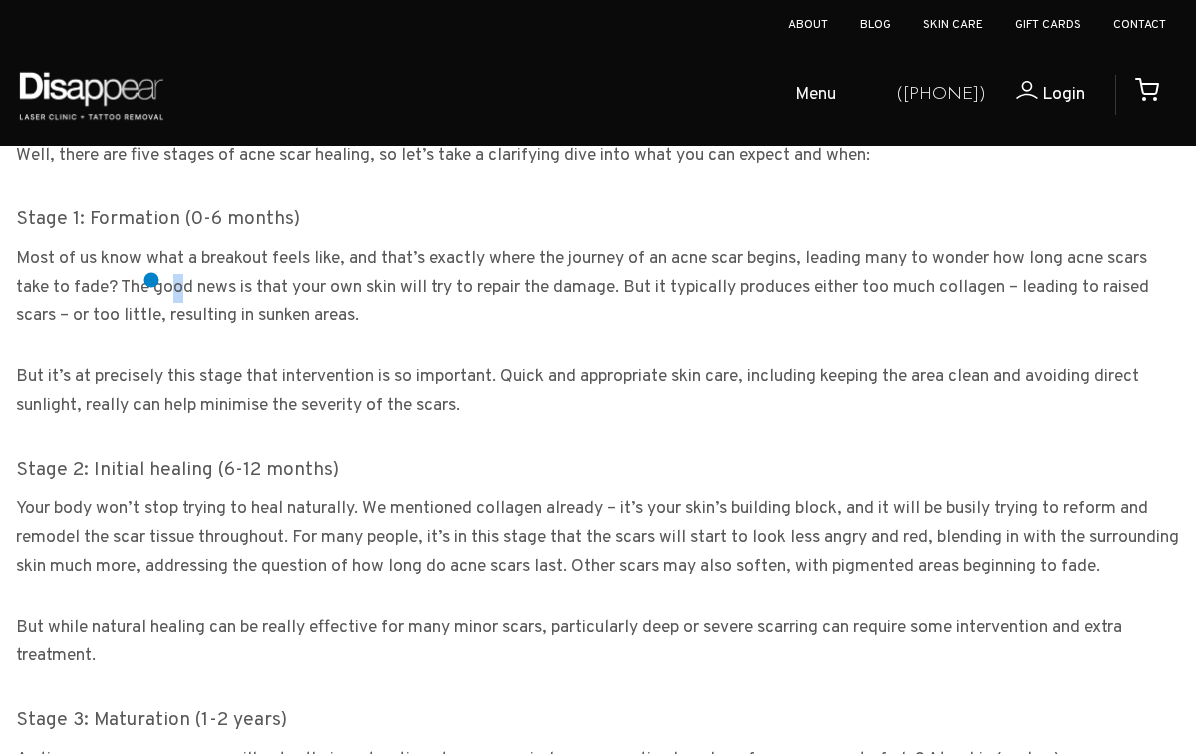 click on "Most of us know what a breakout feels like, and that’s exactly where the journey of an acne scar begins, leading many to wonder how long
acne scars take to fade? The good news is that your own skin will try to repair the damage. But it typically produces either too much
collagen – leading to raised scars – or too little, resulting in sunken areas." at bounding box center (598, 288) 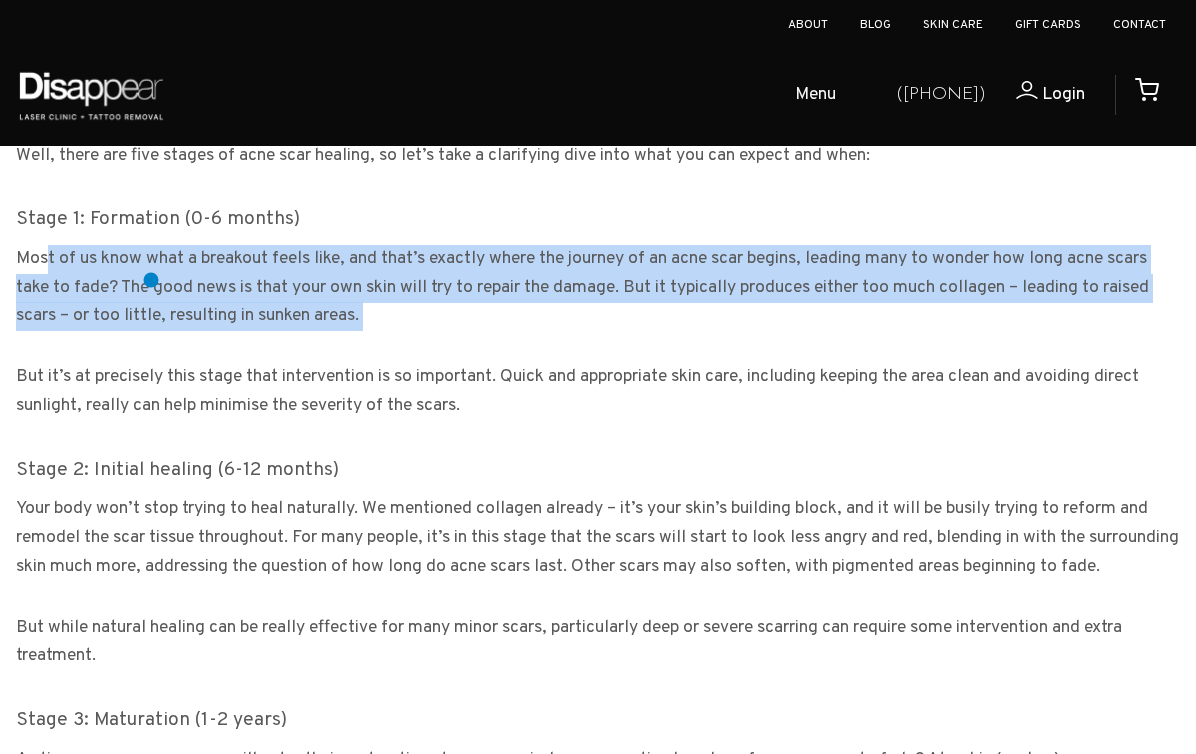 click on "Most of us know what a breakout feels like, and that’s exactly where the journey of an acne scar begins, leading many to wonder how long
acne scars take to fade? The good news is that your own skin will try to repair the damage. But it typically produces either too much
collagen – leading to raised scars – or too little, resulting in sunken areas." at bounding box center [598, 288] 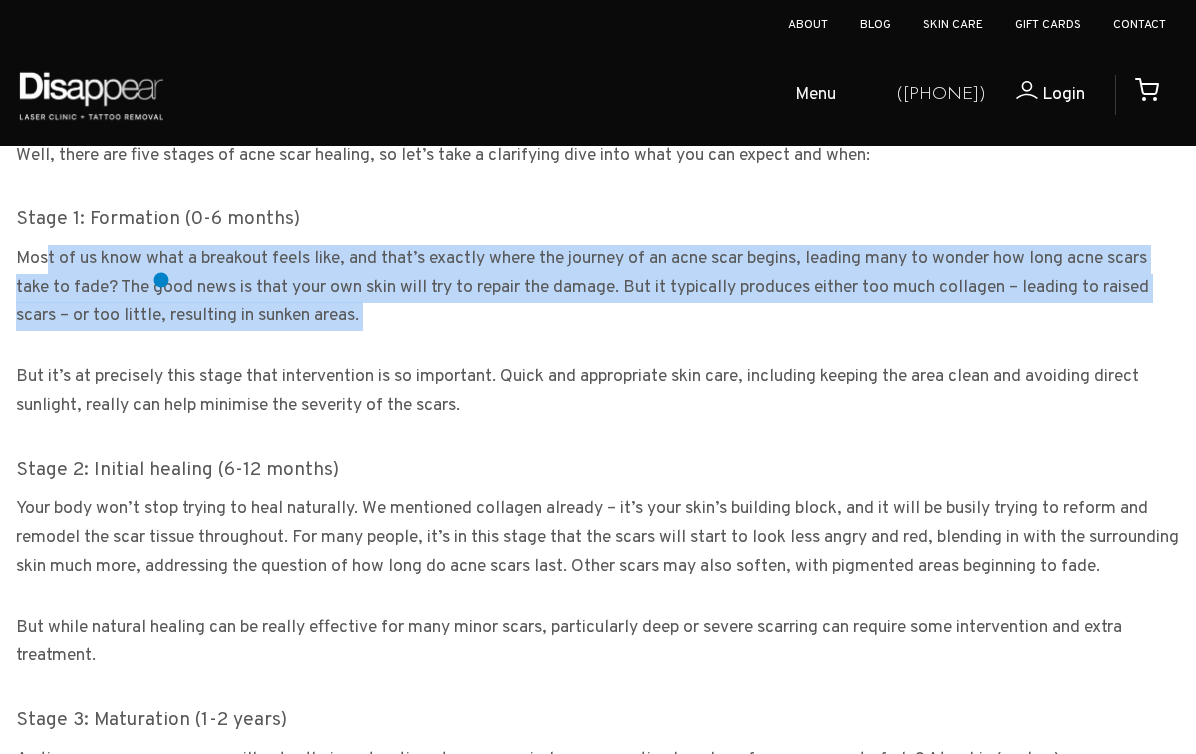 click on "Most of us know what a breakout feels like, and that’s exactly where the journey of an acne scar begins, leading many to wonder how long
acne scars take to fade? The good news is that your own skin will try to repair the damage. But it typically produces either too much
collagen – leading to raised scars – or too little, resulting in sunken areas." at bounding box center [598, 288] 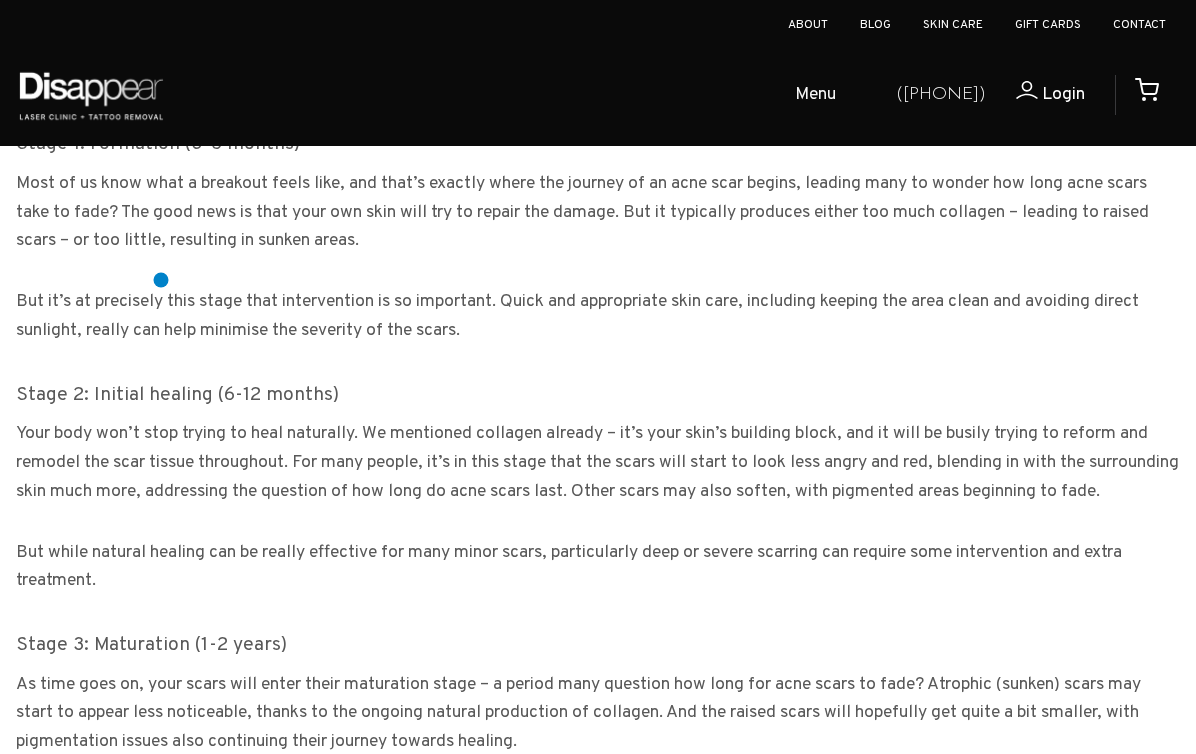 scroll, scrollTop: 665, scrollLeft: 0, axis: vertical 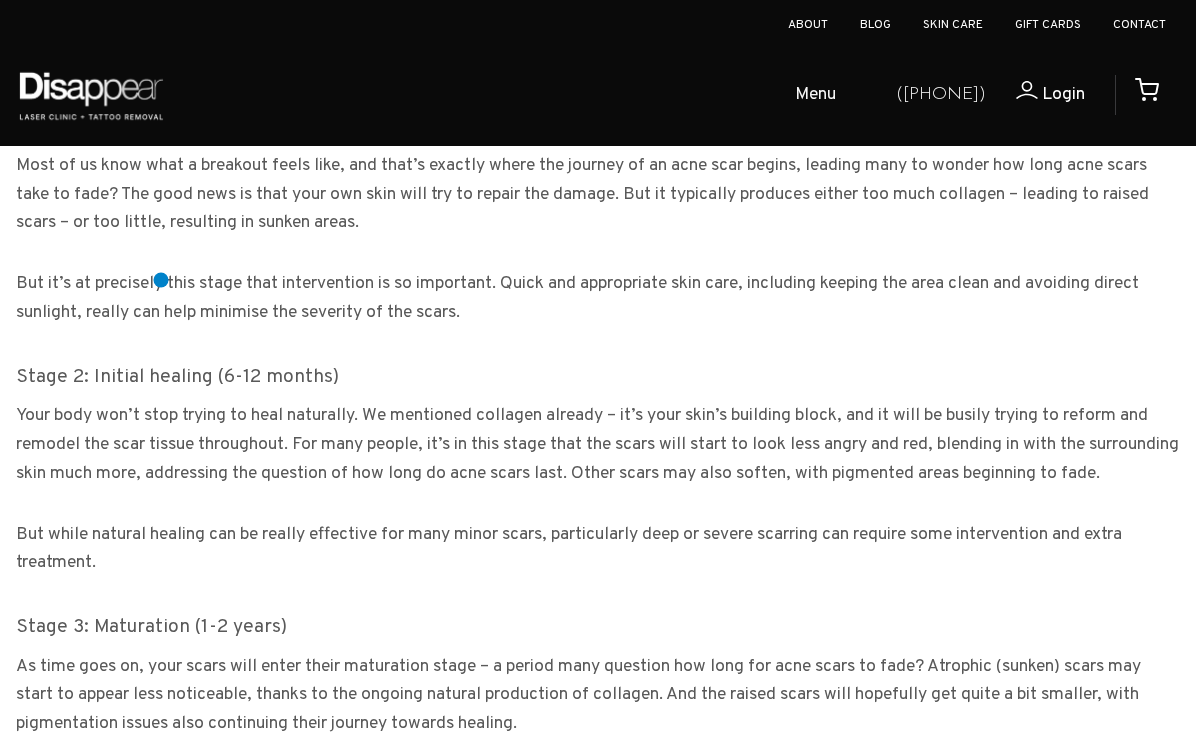 click on "But it’s at precisely this stage that intervention is so important. Quick and appropriate skin care, including keeping the area clean and
avoiding direct sunlight, really can help minimise the severity of the scars." at bounding box center [598, 299] 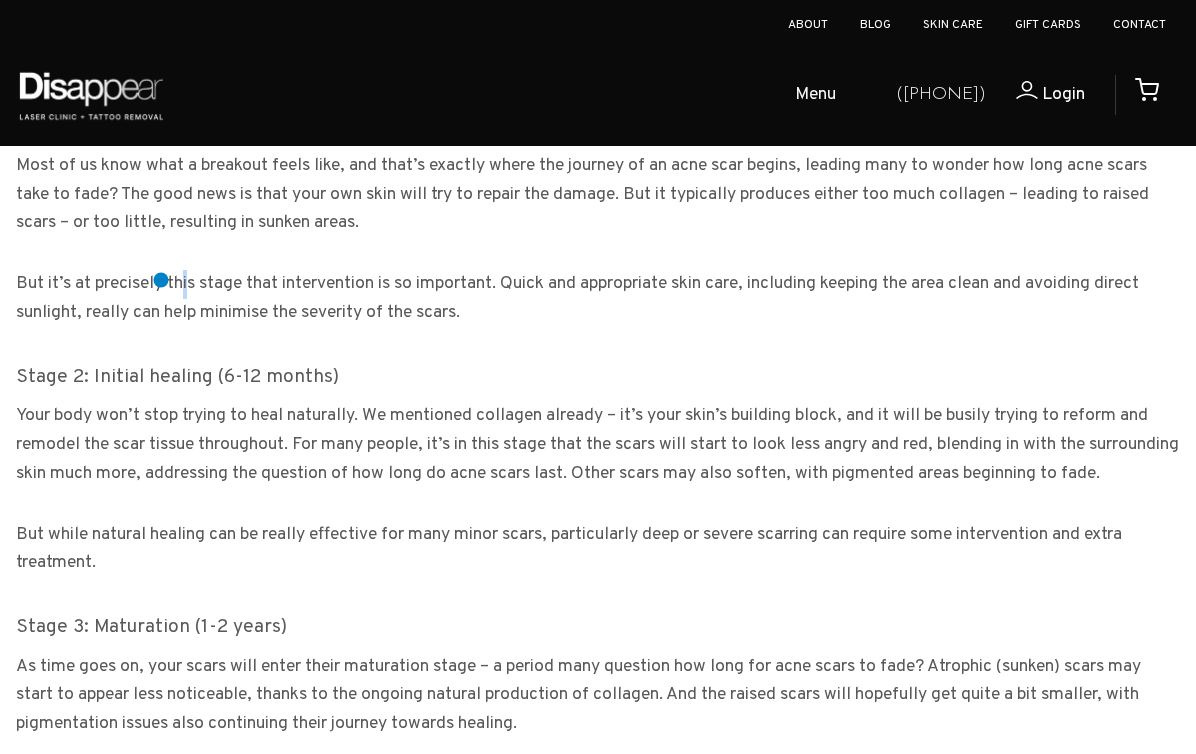 click on "But it’s at precisely this stage that intervention is so important. Quick and appropriate skin care, including keeping the area clean and
avoiding direct sunlight, really can help minimise the severity of the scars." at bounding box center (598, 299) 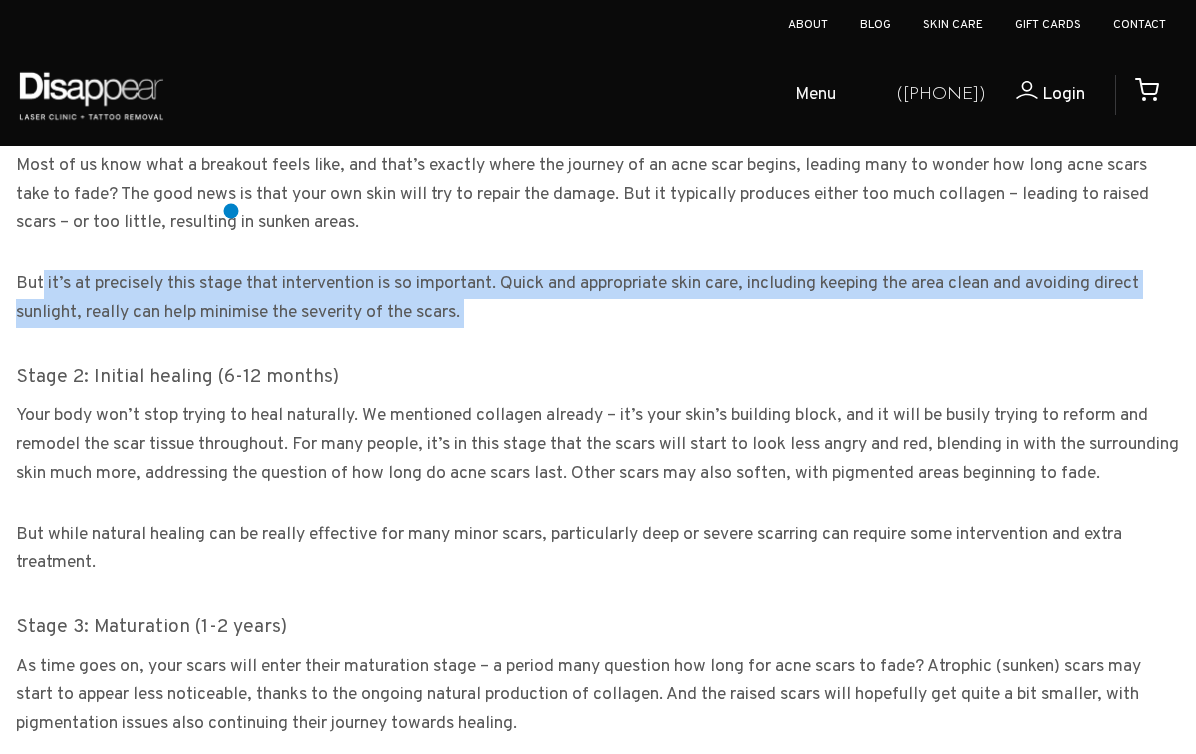click on "Most of us know what a breakout feels like, and that’s exactly where the journey of an acne scar begins, leading many to wonder how long
acne scars take to fade? The good news is that your own skin will try to repair the damage. But it typically produces either too much
collagen – leading to raised scars – or too little, resulting in sunken areas." at bounding box center [598, 195] 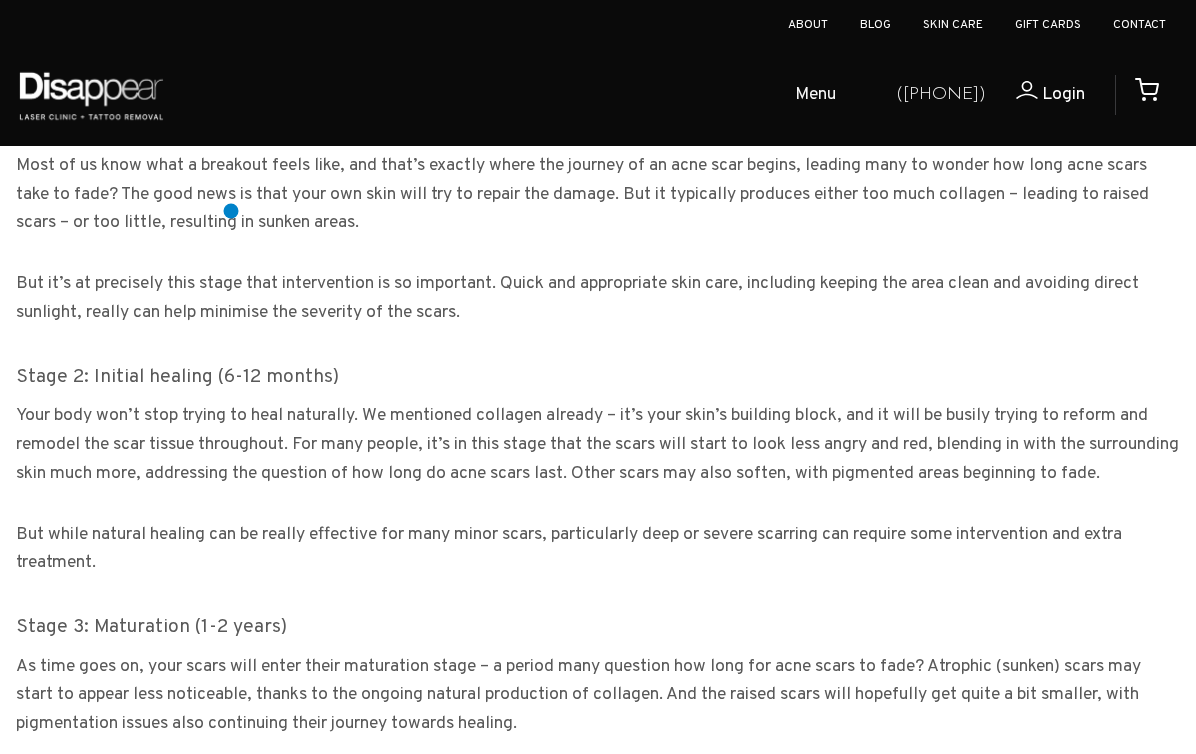 click on "Most of us know what a breakout feels like, and that’s exactly where the journey of an acne scar begins, leading many to wonder how long
acne scars take to fade? The good news is that your own skin will try to repair the damage. But it typically produces either too much
collagen – leading to raised scars – or too little, resulting in sunken areas." at bounding box center [598, 195] 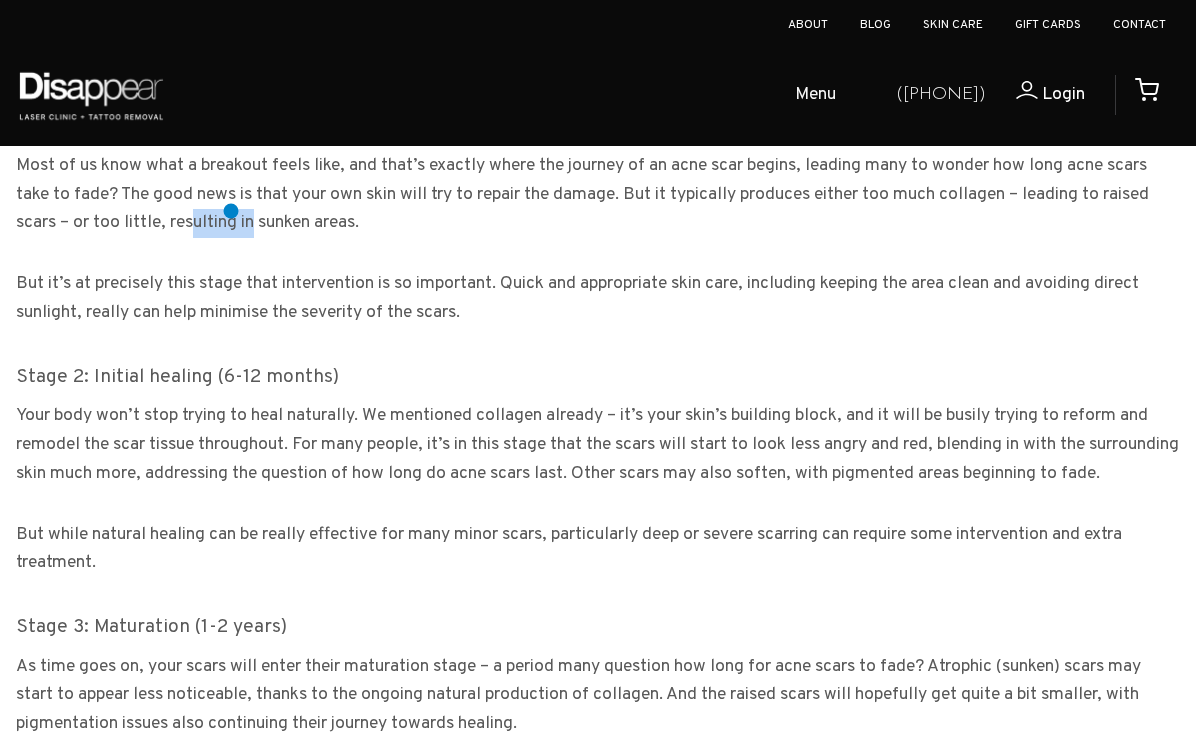 click on "Most of us know what a breakout feels like, and that’s exactly where the journey of an acne scar begins, leading many to wonder how long
acne scars take to fade? The good news is that your own skin will try to repair the damage. But it typically produces either too much
collagen – leading to raised scars – or too little, resulting in sunken areas." at bounding box center [598, 195] 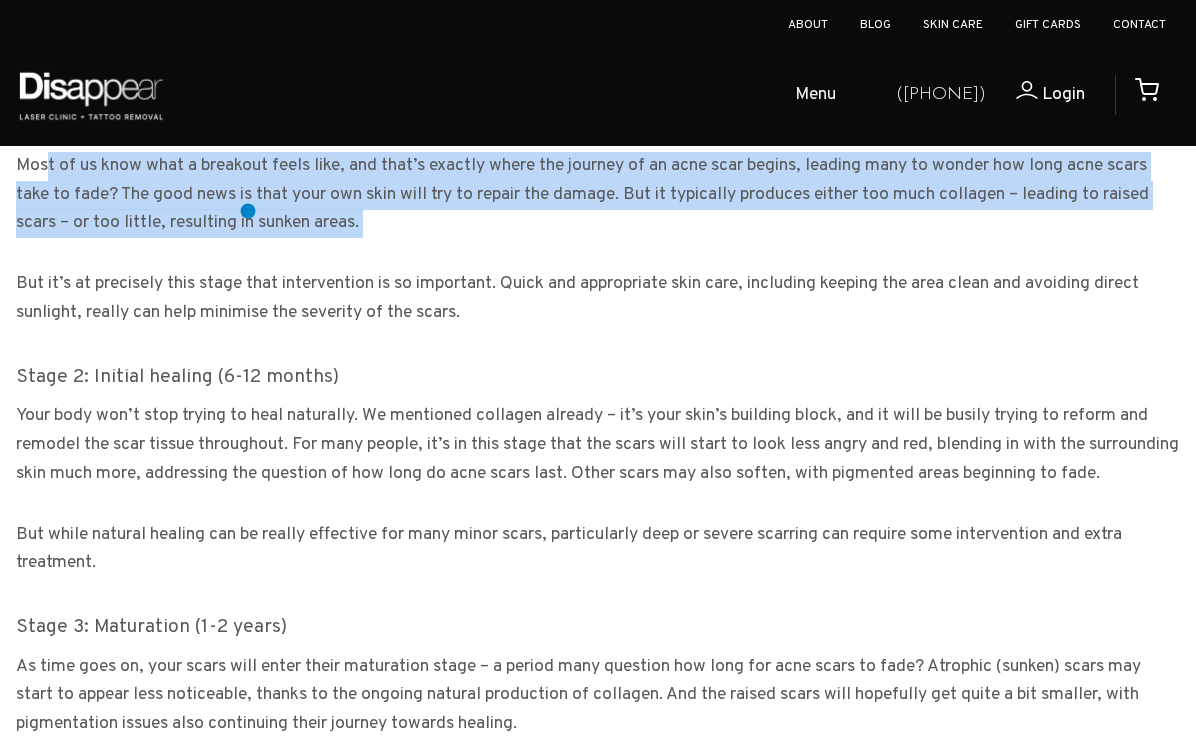 click on "Most of us know what a breakout feels like, and that’s exactly where the journey of an acne scar begins, leading many to wonder how long
acne scars take to fade? The good news is that your own skin will try to repair the damage. But it typically produces either too much
collagen – leading to raised scars – or too little, resulting in sunken areas." at bounding box center [598, 195] 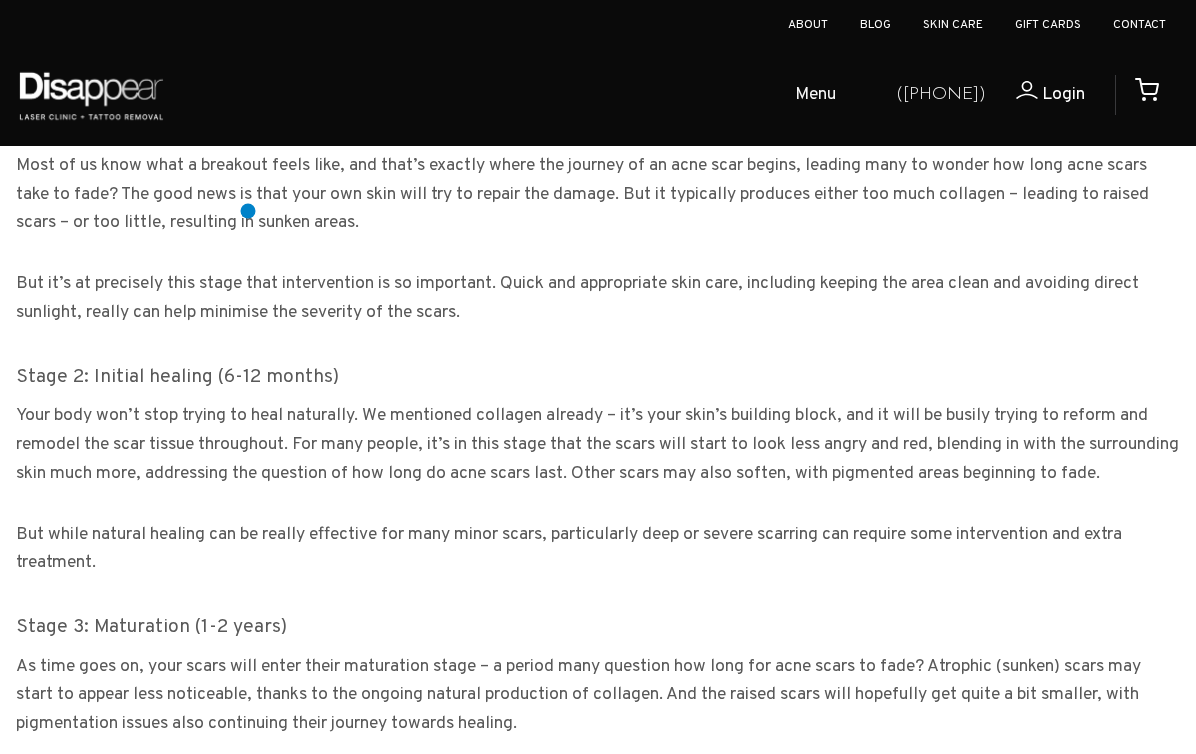 click on "Most of us know what a breakout feels like, and that’s exactly where the journey of an acne scar begins, leading many to wonder how long
acne scars take to fade? The good news is that your own skin will try to repair the damage. But it typically produces either too much
collagen – leading to raised scars – or too little, resulting in sunken areas." at bounding box center (598, 195) 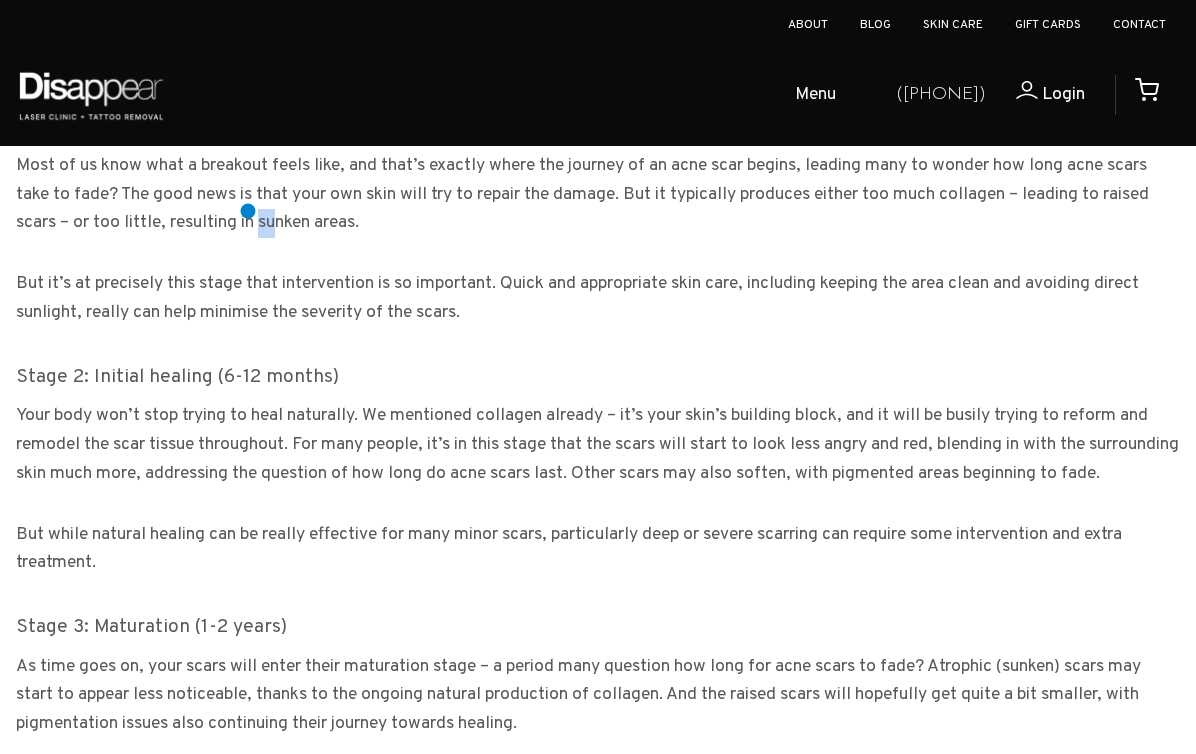 click on "Most of us know what a breakout feels like, and that’s exactly where the journey of an acne scar begins, leading many to wonder how long
acne scars take to fade? The good news is that your own skin will try to repair the damage. But it typically produces either too much
collagen – leading to raised scars – or too little, resulting in sunken areas." at bounding box center (598, 195) 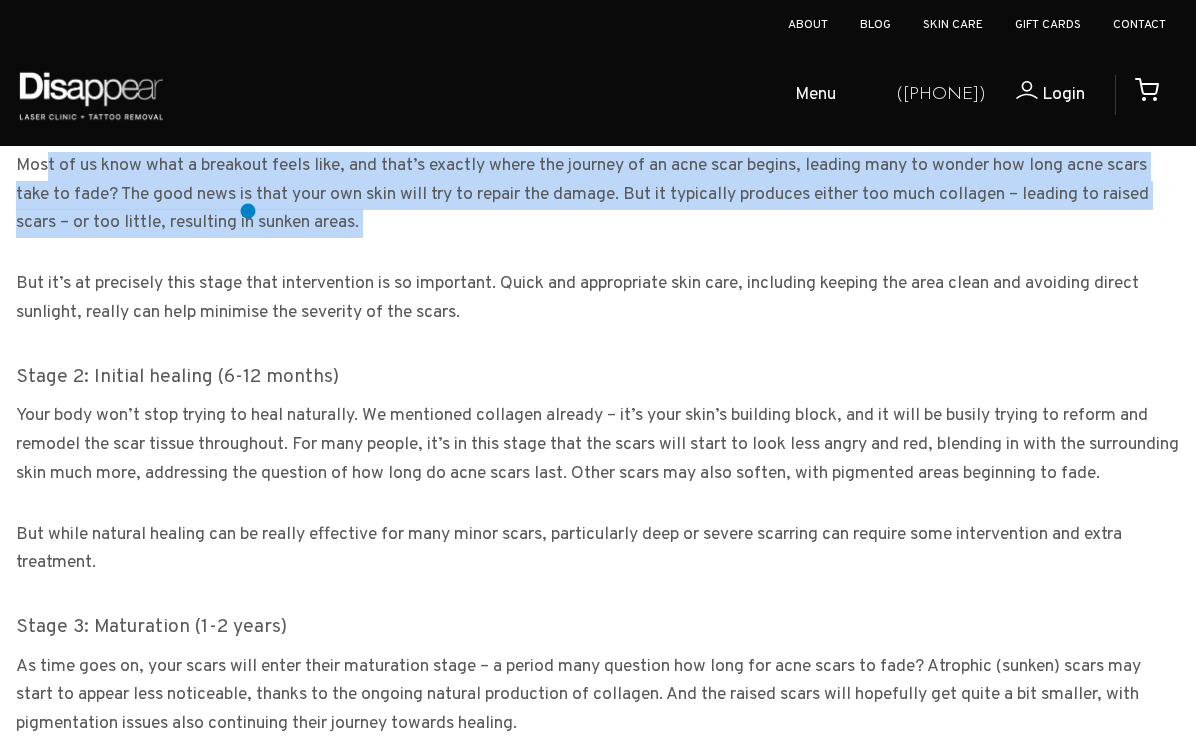 click on "Most of us know what a breakout feels like, and that’s exactly where the journey of an acne scar begins, leading many to wonder how long
acne scars take to fade? The good news is that your own skin will try to repair the damage. But it typically produces either too much
collagen – leading to raised scars – or too little, resulting in sunken areas." at bounding box center [598, 195] 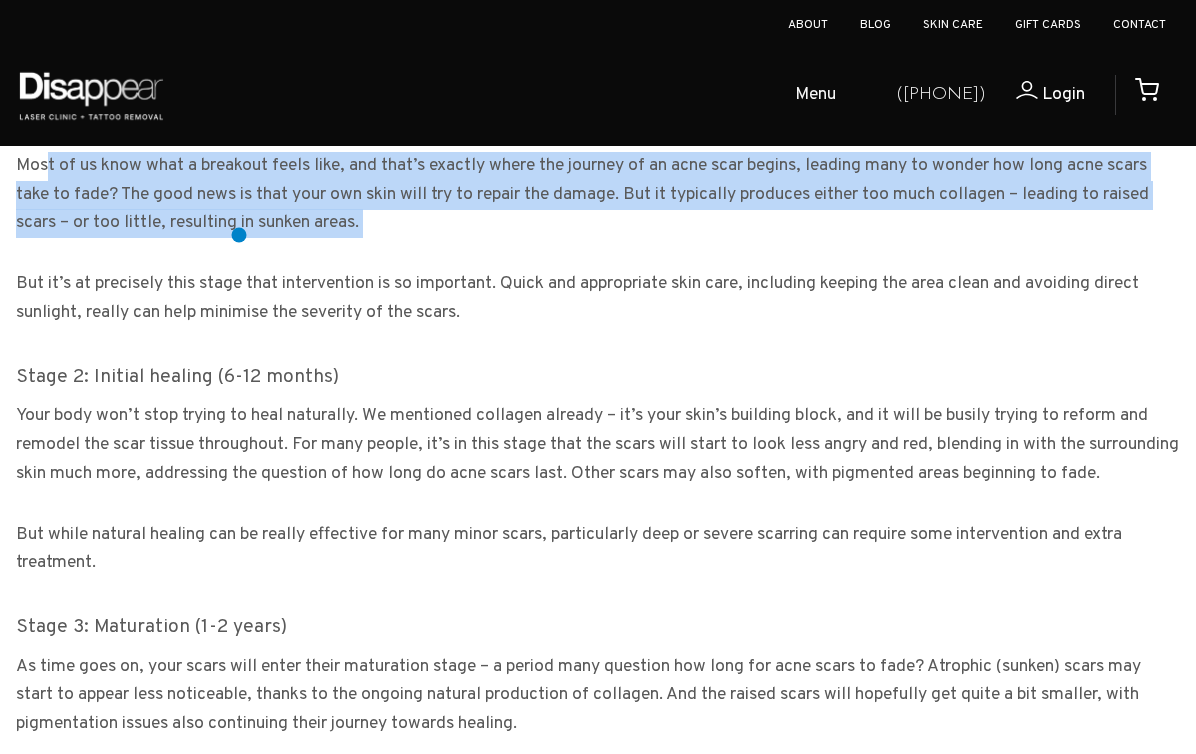 click on "Coping and dealing with acne scars can be a long and traumatic
journey, marked not only by physical changes but also a true test of emotional resilience. But getting a full understanding of the healing
process, and being able to see light at the end of the tunnel, is absolutely crucial for anyone grappling with these persistent reminders of
those days marked by unwanted and out-of-control pimples. Are you one of those wondering how long does it take for acne scars to fade?
How long do acne scars take to fade?
Well, there are five stages of acne scar healing, so let’s take a clarifying dive into what you can expect and when:
Stage 1: Formation (0-6 months)
But it’s at precisely this stage that intervention is so important. Quick and appropriate skin care, including keeping the area clean and
avoiding direct sunlight, really can help minimise the severity of the scars.
Stage 2: Initial healing (6-12 months)
Stage 3: Maturation (1-2 years)" at bounding box center (598, 644) 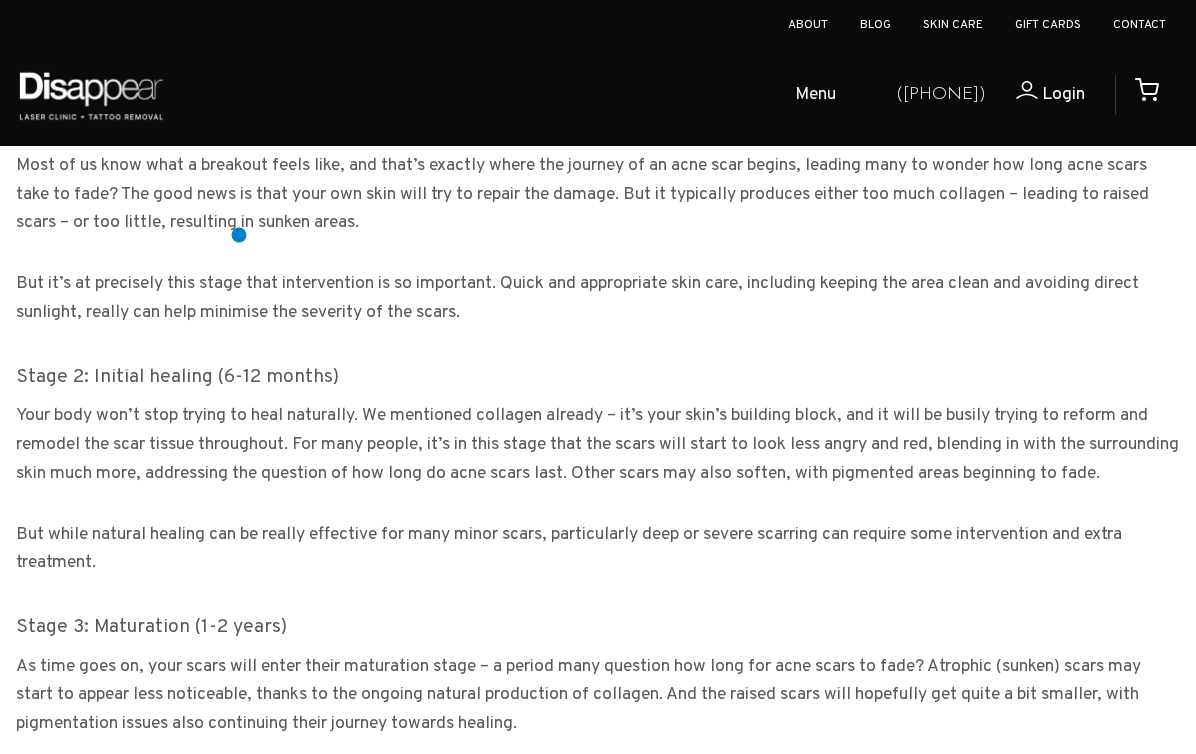 click on "Coping and dealing with acne scars can be a long and traumatic
journey, marked not only by physical changes but also a true test of emotional resilience. But getting a full understanding of the healing
process, and being able to see light at the end of the tunnel, is absolutely crucial for anyone grappling with these persistent reminders of
those days marked by unwanted and out-of-control pimples. Are you one of those wondering how long does it take for acne scars to fade?
How long do acne scars take to fade?
Well, there are five stages of acne scar healing, so let’s take a clarifying dive into what you can expect and when:
Stage 1: Formation (0-6 months)
But it’s at precisely this stage that intervention is so important. Quick and appropriate skin care, including keeping the area clean and
avoiding direct sunlight, really can help minimise the severity of the scars.
Stage 2: Initial healing (6-12 months)
Stage 3: Maturation (1-2 years)" at bounding box center [598, 644] 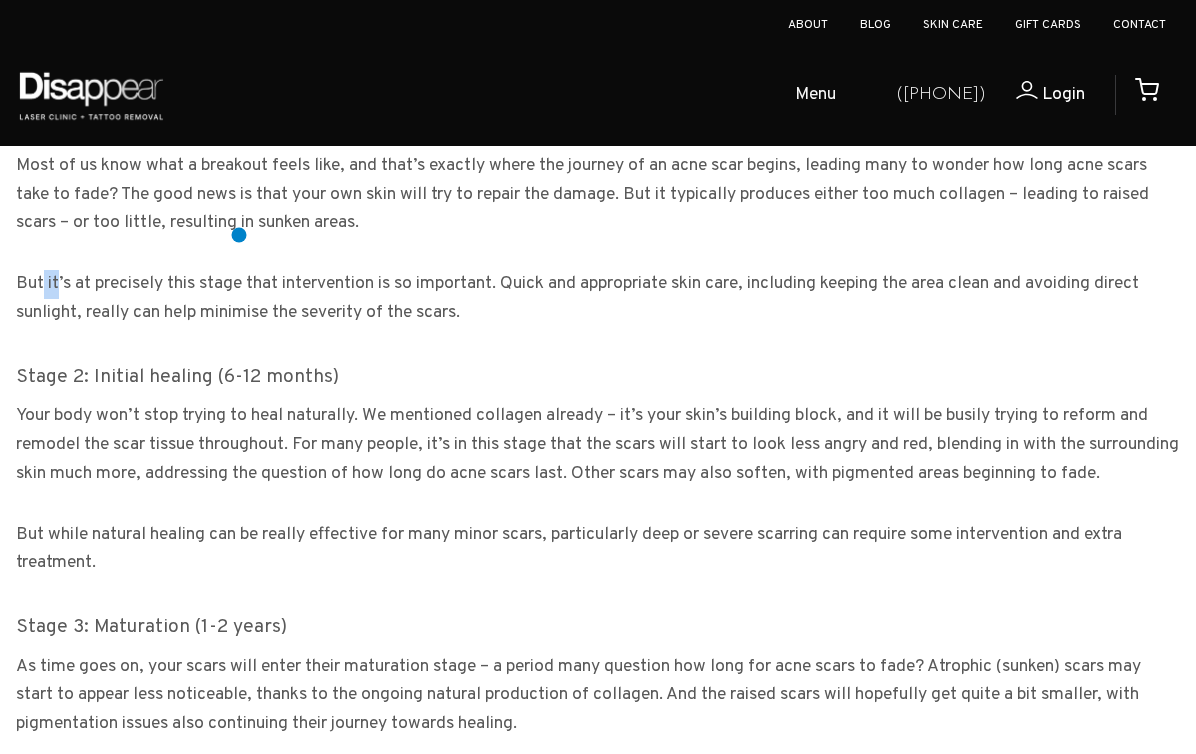 click on "Coping and dealing with acne scars can be a long and traumatic
journey, marked not only by physical changes but also a true test of emotional resilience. But getting a full understanding of the healing
process, and being able to see light at the end of the tunnel, is absolutely crucial for anyone grappling with these persistent reminders of
those days marked by unwanted and out-of-control pimples. Are you one of those wondering how long does it take for acne scars to fade?
How long do acne scars take to fade?
Well, there are five stages of acne scar healing, so let’s take a clarifying dive into what you can expect and when:
Stage 1: Formation (0-6 months)
But it’s at precisely this stage that intervention is so important. Quick and appropriate skin care, including keeping the area clean and
avoiding direct sunlight, really can help minimise the severity of the scars.
Stage 2: Initial healing (6-12 months)
Stage 3: Maturation (1-2 years)" at bounding box center (598, 644) 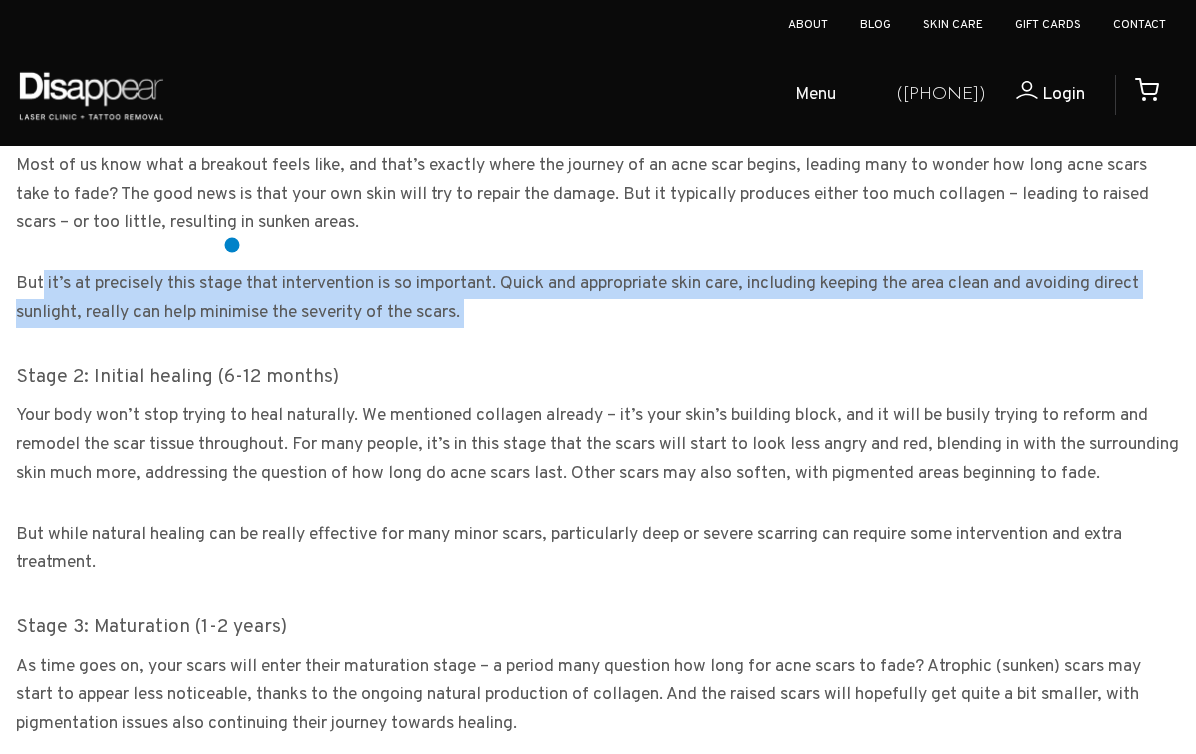 click on "Coping and dealing with acne scars can be a long and traumatic
journey, marked not only by physical changes but also a true test of emotional resilience. But getting a full understanding of the healing
process, and being able to see light at the end of the tunnel, is absolutely crucial for anyone grappling with these persistent reminders of
those days marked by unwanted and out-of-control pimples. Are you one of those wondering how long does it take for acne scars to fade?
How long do acne scars take to fade?
Well, there are five stages of acne scar healing, so let’s take a clarifying dive into what you can expect and when:
Stage 1: Formation (0-6 months)
But it’s at precisely this stage that intervention is so important. Quick and appropriate skin care, including keeping the area clean and
avoiding direct sunlight, really can help minimise the severity of the scars.
Stage 2: Initial healing (6-12 months)
Stage 3: Maturation (1-2 years)" at bounding box center (598, 644) 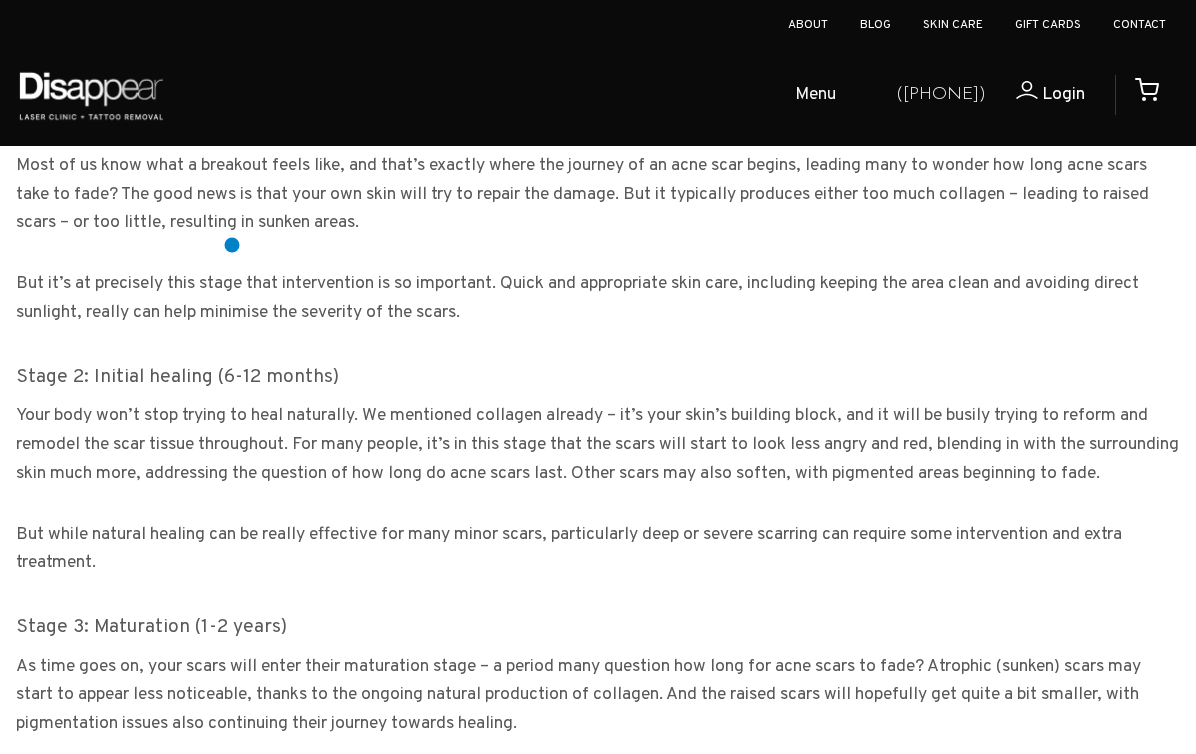 click on "Coping and dealing with acne scars can be a long and traumatic
journey, marked not only by physical changes but also a true test of emotional resilience. But getting a full understanding of the healing
process, and being able to see light at the end of the tunnel, is absolutely crucial for anyone grappling with these persistent reminders of
those days marked by unwanted and out-of-control pimples. Are you one of those wondering how long does it take for acne scars to fade?
How long do acne scars take to fade?
Well, there are five stages of acne scar healing, so let’s take a clarifying dive into what you can expect and when:
Stage 1: Formation (0-6 months)
But it’s at precisely this stage that intervention is so important. Quick and appropriate skin care, including keeping the area clean and
avoiding direct sunlight, really can help minimise the severity of the scars.
Stage 2: Initial healing (6-12 months)
Stage 3: Maturation (1-2 years)" at bounding box center (598, 644) 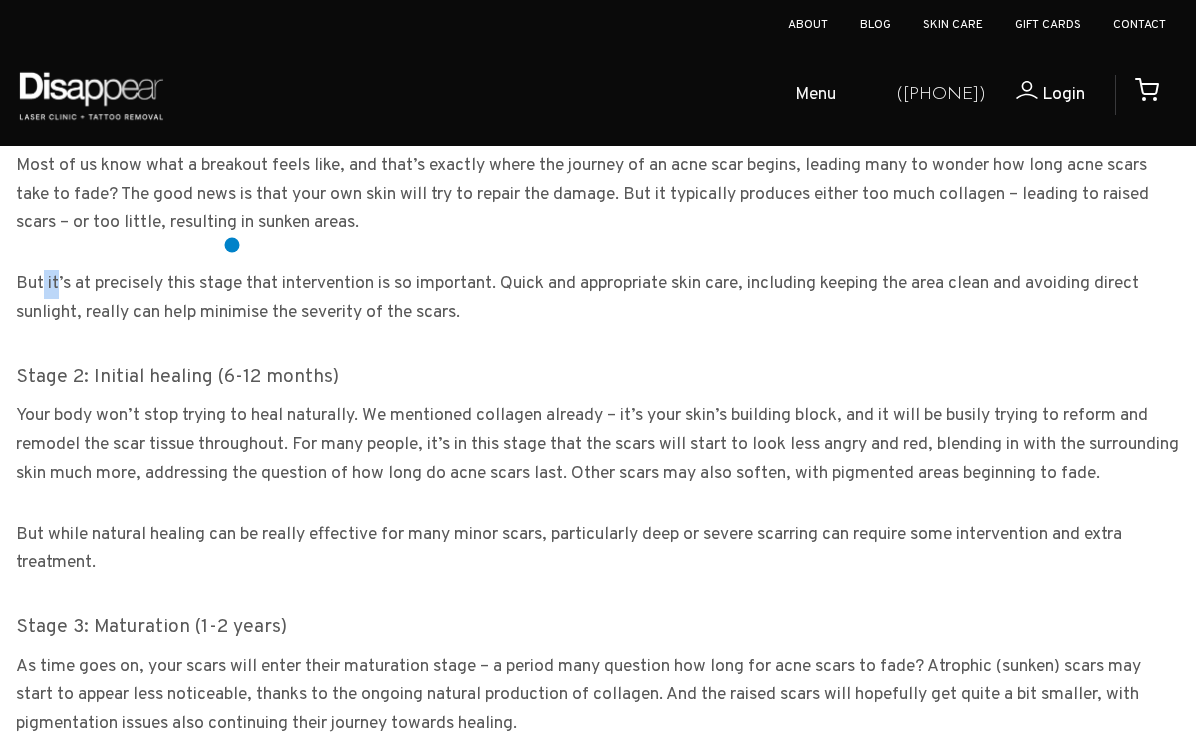 click on "Coping and dealing with acne scars can be a long and traumatic
journey, marked not only by physical changes but also a true test of emotional resilience. But getting a full understanding of the healing
process, and being able to see light at the end of the tunnel, is absolutely crucial for anyone grappling with these persistent reminders of
those days marked by unwanted and out-of-control pimples. Are you one of those wondering how long does it take for acne scars to fade?
How long do acne scars take to fade?
Well, there are five stages of acne scar healing, so let’s take a clarifying dive into what you can expect and when:
Stage 1: Formation (0-6 months)
But it’s at precisely this stage that intervention is so important. Quick and appropriate skin care, including keeping the area clean and
avoiding direct sunlight, really can help minimise the severity of the scars.
Stage 2: Initial healing (6-12 months)
Stage 3: Maturation (1-2 years)" at bounding box center [598, 644] 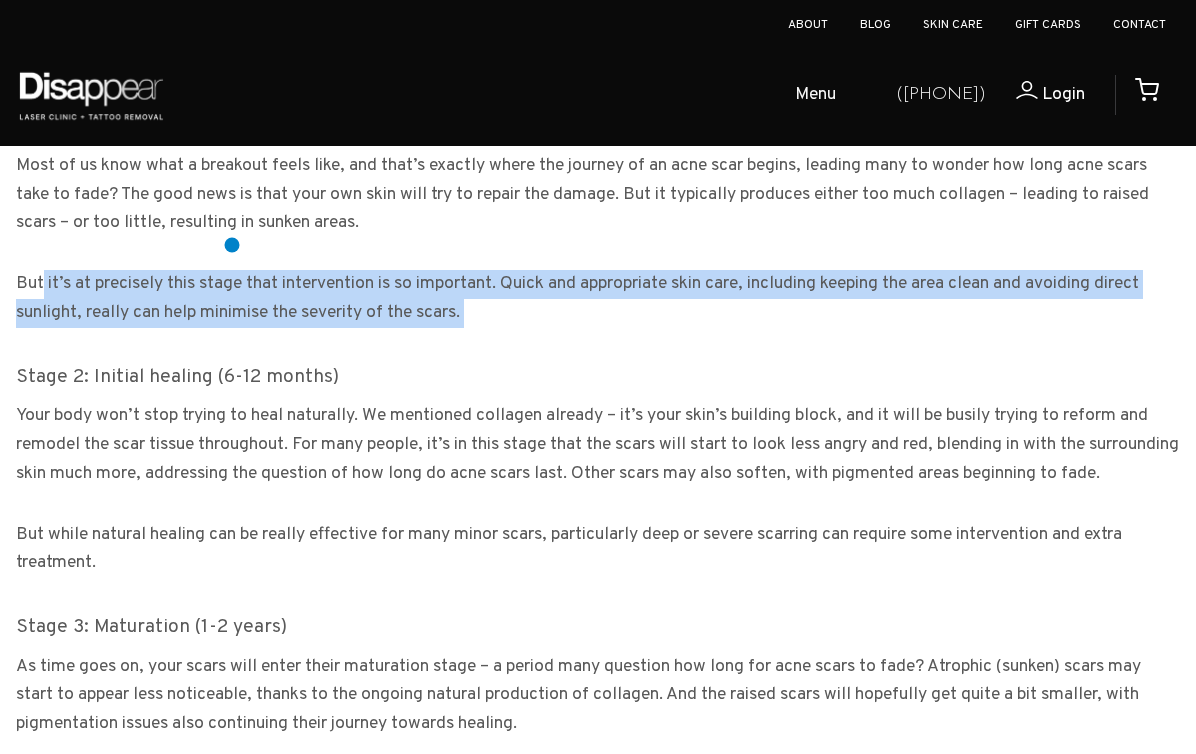 click on "Coping and dealing with acne scars can be a long and traumatic
journey, marked not only by physical changes but also a true test of emotional resilience. But getting a full understanding of the healing
process, and being able to see light at the end of the tunnel, is absolutely crucial for anyone grappling with these persistent reminders of
those days marked by unwanted and out-of-control pimples. Are you one of those wondering how long does it take for acne scars to fade?
How long do acne scars take to fade?
Well, there are five stages of acne scar healing, so let’s take a clarifying dive into what you can expect and when:
Stage 1: Formation (0-6 months)
But it’s at precisely this stage that intervention is so important. Quick and appropriate skin care, including keeping the area clean and
avoiding direct sunlight, really can help minimise the severity of the scars.
Stage 2: Initial healing (6-12 months)
Stage 3: Maturation (1-2 years)" at bounding box center (598, 644) 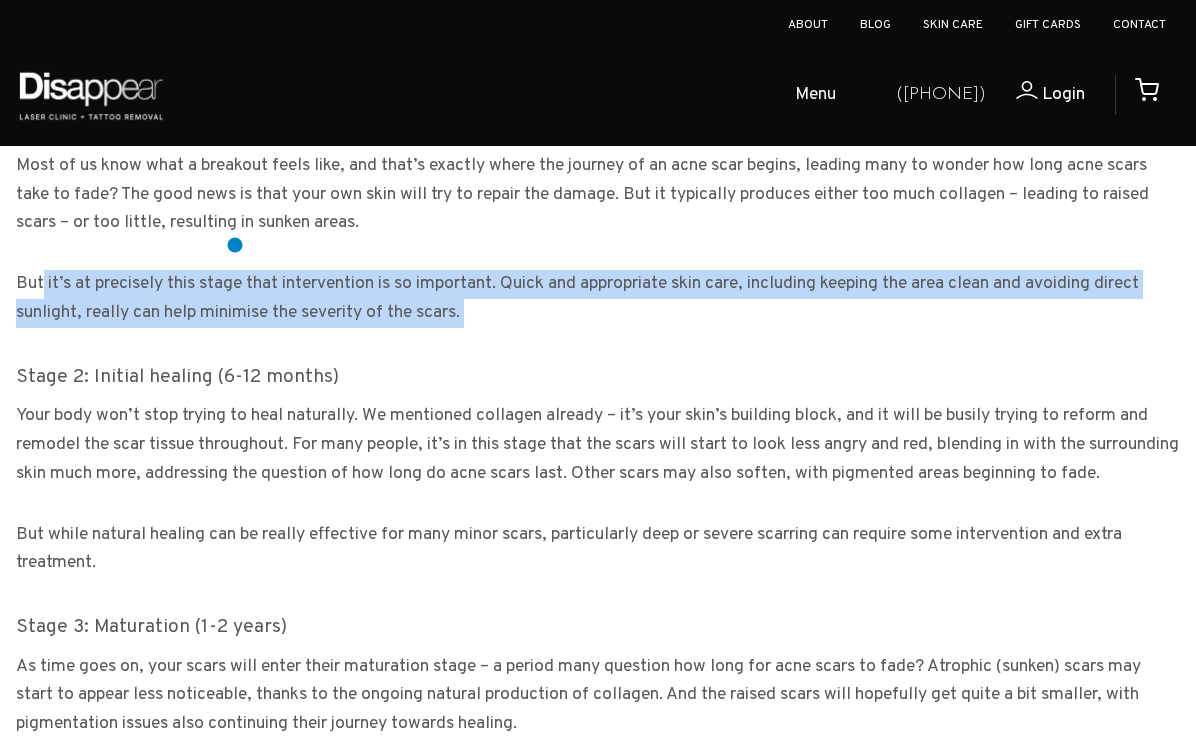 click on "Coping and dealing with acne scars can be a long and traumatic
journey, marked not only by physical changes but also a true test of emotional resilience. But getting a full understanding of the healing
process, and being able to see light at the end of the tunnel, is absolutely crucial for anyone grappling with these persistent reminders of
those days marked by unwanted and out-of-control pimples. Are you one of those wondering how long does it take for acne scars to fade?
How long do acne scars take to fade?
Well, there are five stages of acne scar healing, so let’s take a clarifying dive into what you can expect and when:
Stage 1: Formation (0-6 months)
But it’s at precisely this stage that intervention is so important. Quick and appropriate skin care, including keeping the area clean and
avoiding direct sunlight, really can help minimise the severity of the scars.
Stage 2: Initial healing (6-12 months)
Stage 3: Maturation (1-2 years)" at bounding box center [598, 644] 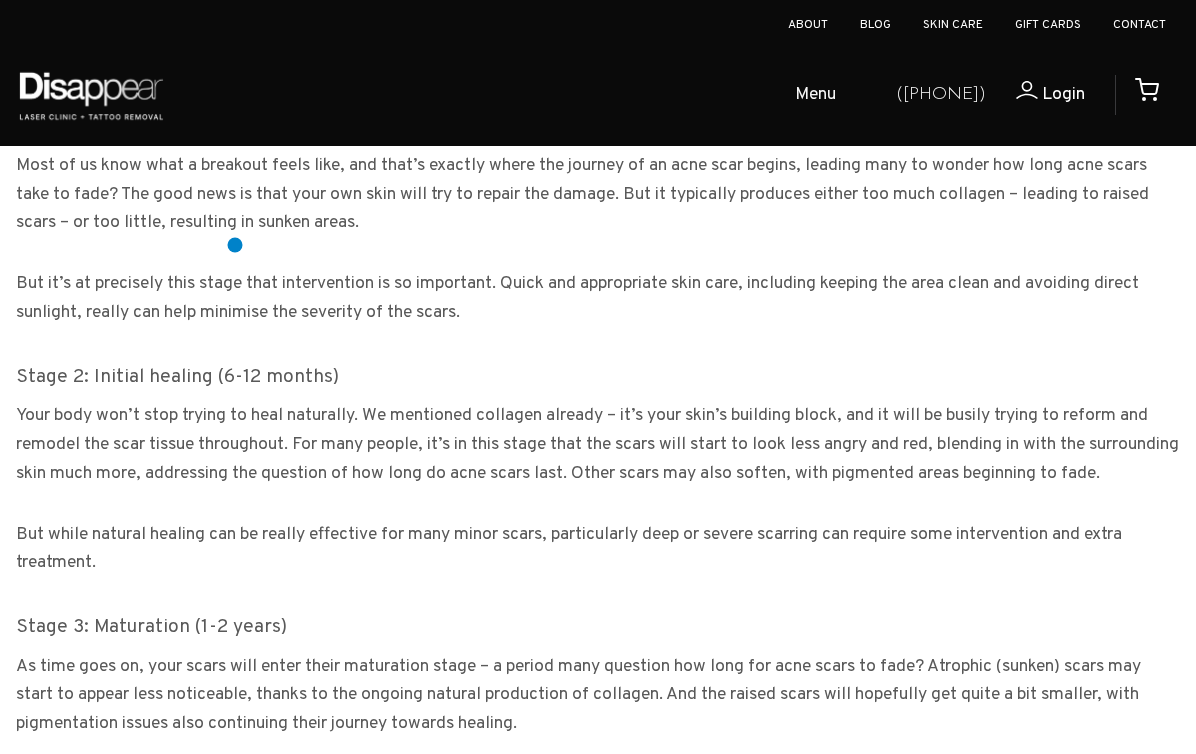 click on "Coping and dealing with acne scars can be a long and traumatic
journey, marked not only by physical changes but also a true test of emotional resilience. But getting a full understanding of the healing
process, and being able to see light at the end of the tunnel, is absolutely crucial for anyone grappling with these persistent reminders of
those days marked by unwanted and out-of-control pimples. Are you one of those wondering how long does it take for acne scars to fade?
How long do acne scars take to fade?
Well, there are five stages of acne scar healing, so let’s take a clarifying dive into what you can expect and when:
Stage 1: Formation (0-6 months)
But it’s at precisely this stage that intervention is so important. Quick and appropriate skin care, including keeping the area clean and
avoiding direct sunlight, really can help minimise the severity of the scars.
Stage 2: Initial healing (6-12 months)
Stage 3: Maturation (1-2 years)" at bounding box center (598, 644) 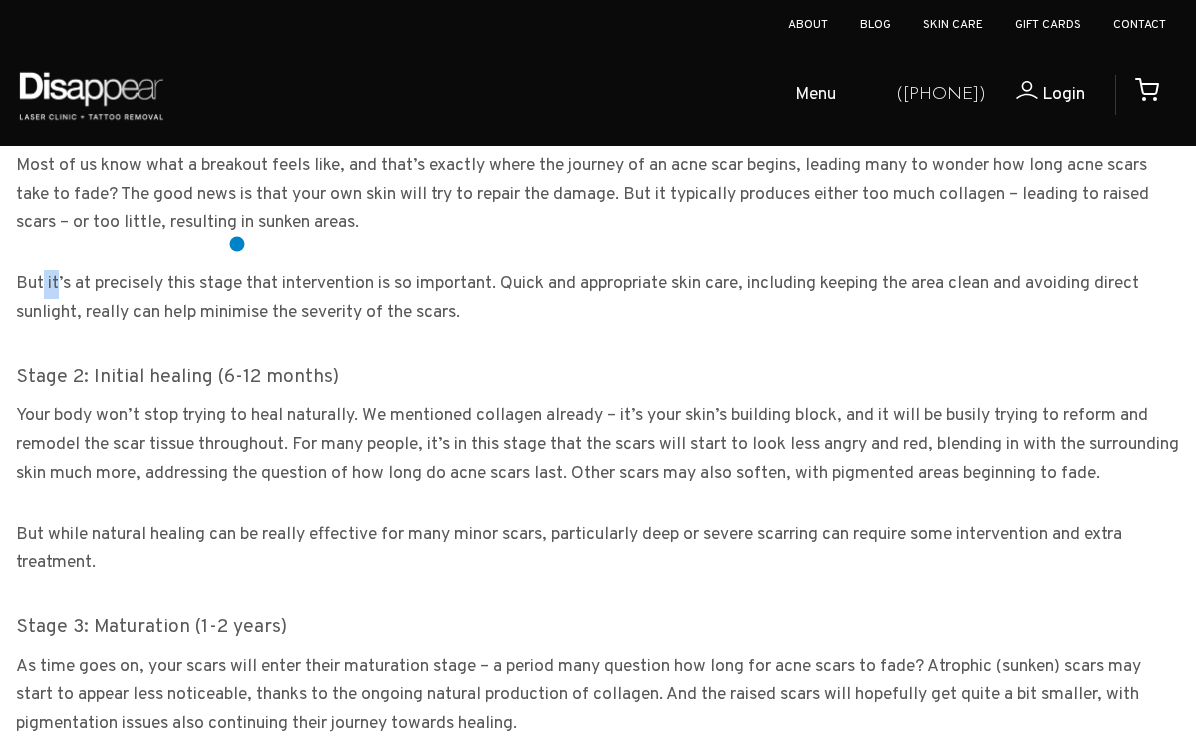 click on "Coping and dealing with acne scars can be a long and traumatic
journey, marked not only by physical changes but also a true test of emotional resilience. But getting a full understanding of the healing
process, and being able to see light at the end of the tunnel, is absolutely crucial for anyone grappling with these persistent reminders of
those days marked by unwanted and out-of-control pimples. Are you one of those wondering how long does it take for acne scars to fade?
How long do acne scars take to fade?
Well, there are five stages of acne scar healing, so let’s take a clarifying dive into what you can expect and when:
Stage 1: Formation (0-6 months)
But it’s at precisely this stage that intervention is so important. Quick and appropriate skin care, including keeping the area clean and
avoiding direct sunlight, really can help minimise the severity of the scars.
Stage 2: Initial healing (6-12 months)
Stage 3: Maturation (1-2 years)" at bounding box center [598, 644] 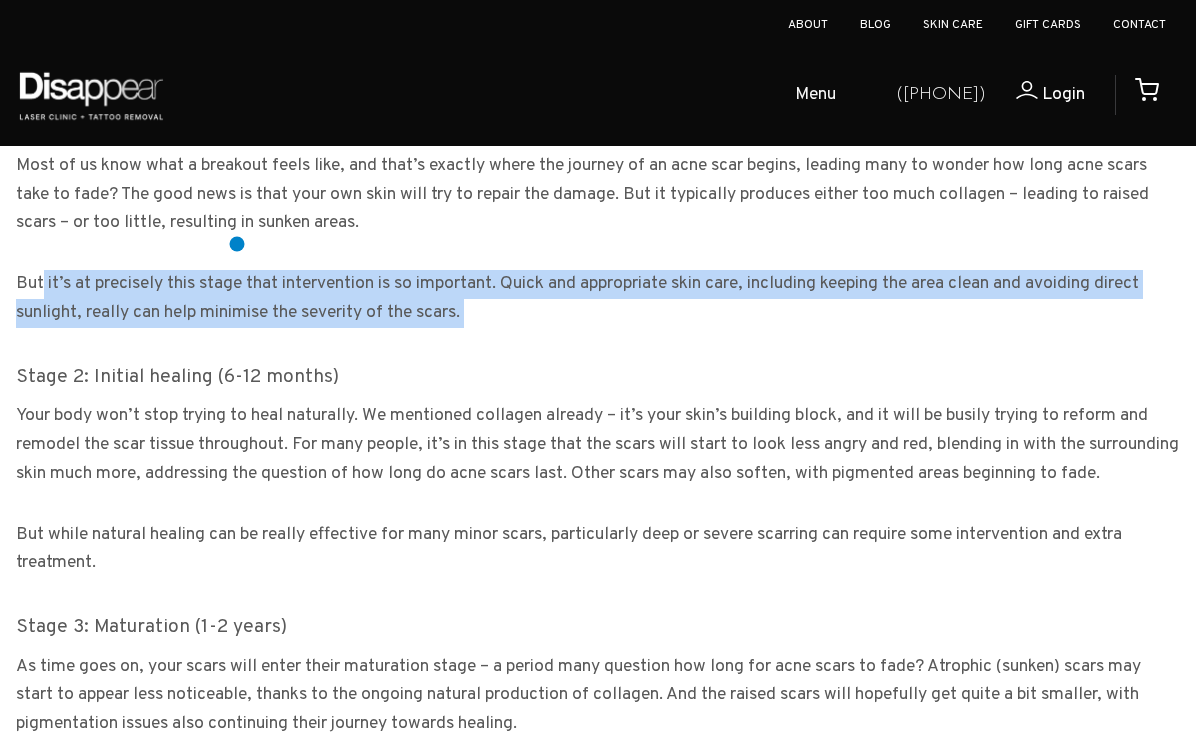 click on "Coping and dealing with acne scars can be a long and traumatic
journey, marked not only by physical changes but also a true test of emotional resilience. But getting a full understanding of the healing
process, and being able to see light at the end of the tunnel, is absolutely crucial for anyone grappling with these persistent reminders of
those days marked by unwanted and out-of-control pimples. Are you one of those wondering how long does it take for acne scars to fade?
How long do acne scars take to fade?
Well, there are five stages of acne scar healing, so let’s take a clarifying dive into what you can expect and when:
Stage 1: Formation (0-6 months)
But it’s at precisely this stage that intervention is so important. Quick and appropriate skin care, including keeping the area clean and
avoiding direct sunlight, really can help minimise the severity of the scars.
Stage 2: Initial healing (6-12 months)
Stage 3: Maturation (1-2 years)" at bounding box center (598, 644) 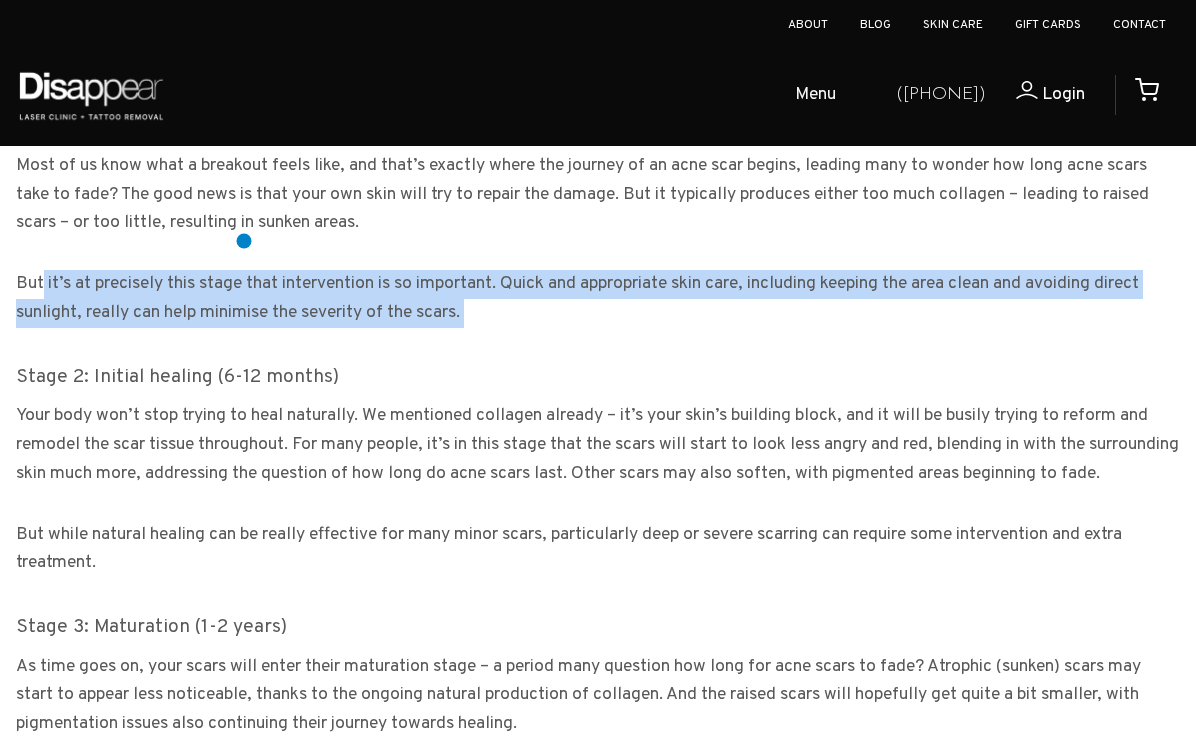 click on "Coping and dealing with acne scars can be a long and traumatic
journey, marked not only by physical changes but also a true test of emotional resilience. But getting a full understanding of the healing
process, and being able to see light at the end of the tunnel, is absolutely crucial for anyone grappling with these persistent reminders of
those days marked by unwanted and out-of-control pimples. Are you one of those wondering how long does it take for acne scars to fade?
How long do acne scars take to fade?
Well, there are five stages of acne scar healing, so let’s take a clarifying dive into what you can expect and when:
Stage 1: Formation (0-6 months)
But it’s at precisely this stage that intervention is so important. Quick and appropriate skin care, including keeping the area clean and
avoiding direct sunlight, really can help minimise the severity of the scars.
Stage 2: Initial healing (6-12 months)
Stage 3: Maturation (1-2 years)" at bounding box center [598, 644] 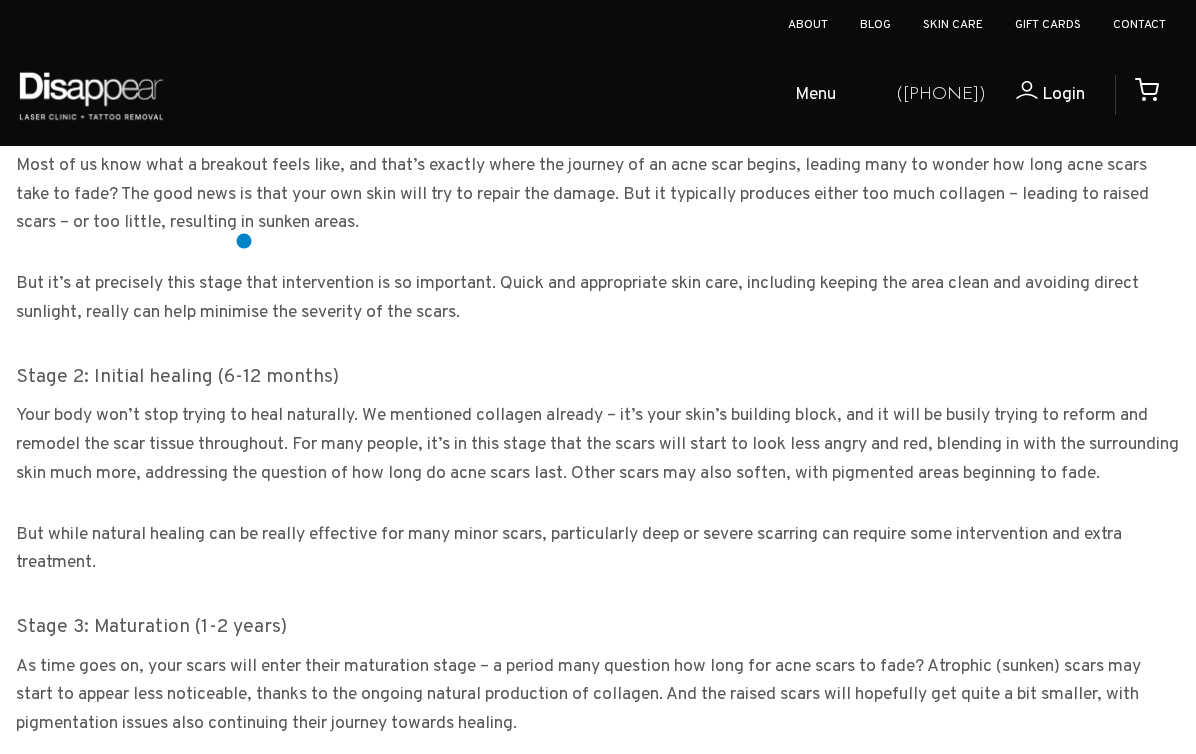 click on "Coping and dealing with acne scars can be a long and traumatic
journey, marked not only by physical changes but also a true test of emotional resilience. But getting a full understanding of the healing
process, and being able to see light at the end of the tunnel, is absolutely crucial for anyone grappling with these persistent reminders of
those days marked by unwanted and out-of-control pimples. Are you one of those wondering how long does it take for acne scars to fade?
How long do acne scars take to fade?
Well, there are five stages of acne scar healing, so let’s take a clarifying dive into what you can expect and when:
Stage 1: Formation (0-6 months)
But it’s at precisely this stage that intervention is so important. Quick and appropriate skin care, including keeping the area clean and
avoiding direct sunlight, really can help minimise the severity of the scars.
Stage 2: Initial healing (6-12 months)
Stage 3: Maturation (1-2 years)" at bounding box center [598, 644] 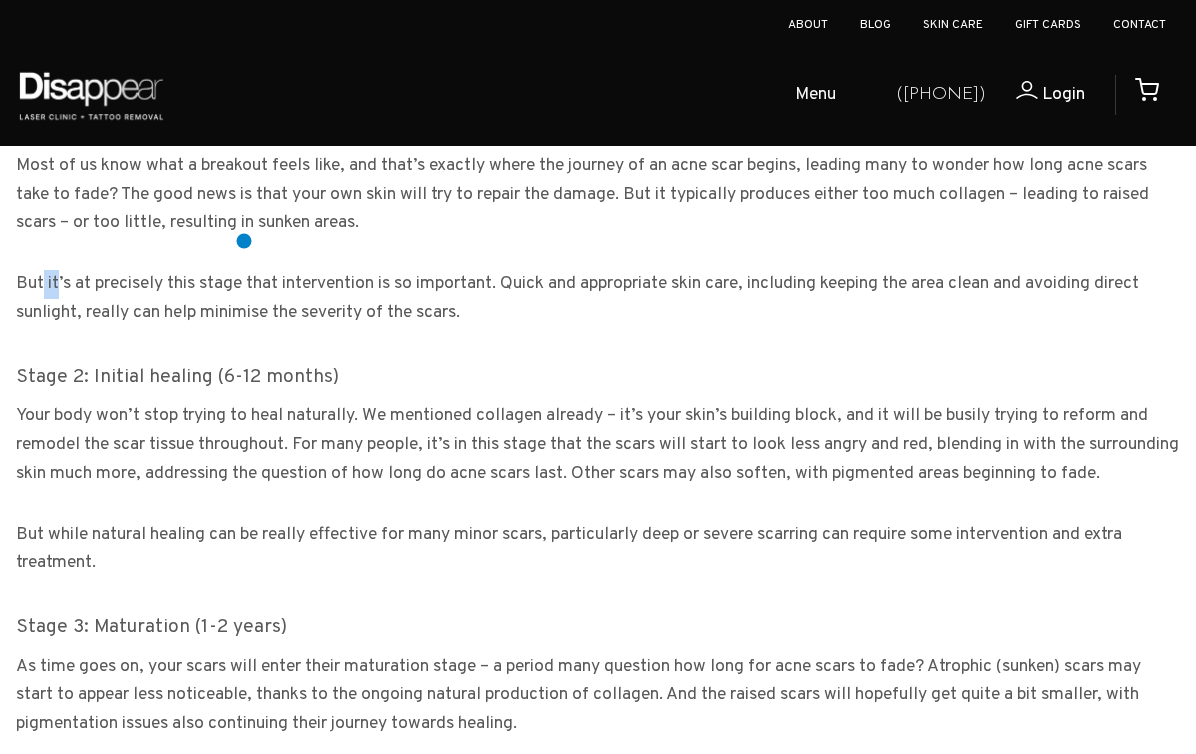 click on "Coping and dealing with acne scars can be a long and traumatic
journey, marked not only by physical changes but also a true test of emotional resilience. But getting a full understanding of the healing
process, and being able to see light at the end of the tunnel, is absolutely crucial for anyone grappling with these persistent reminders of
those days marked by unwanted and out-of-control pimples. Are you one of those wondering how long does it take for acne scars to fade?
How long do acne scars take to fade?
Well, there are five stages of acne scar healing, so let’s take a clarifying dive into what you can expect and when:
Stage 1: Formation (0-6 months)
But it’s at precisely this stage that intervention is so important. Quick and appropriate skin care, including keeping the area clean and
avoiding direct sunlight, really can help minimise the severity of the scars.
Stage 2: Initial healing (6-12 months)
Stage 3: Maturation (1-2 years)" at bounding box center (598, 644) 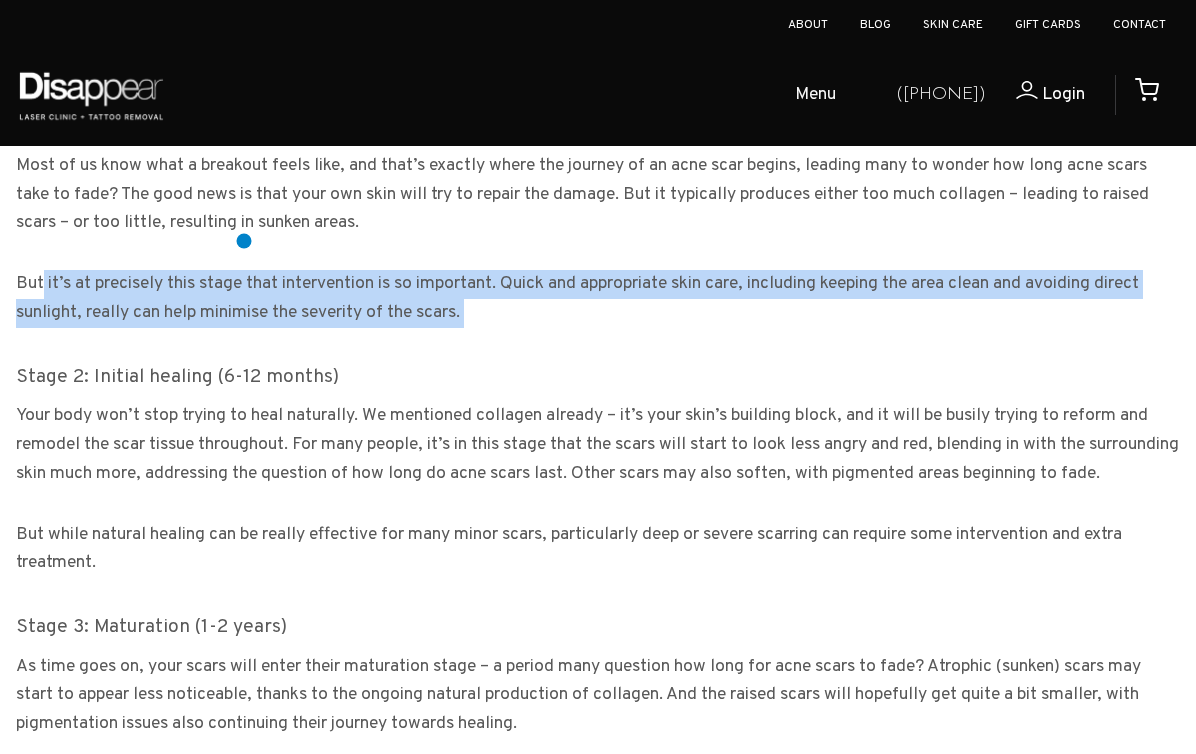 click on "Coping and dealing with acne scars can be a long and traumatic
journey, marked not only by physical changes but also a true test of emotional resilience. But getting a full understanding of the healing
process, and being able to see light at the end of the tunnel, is absolutely crucial for anyone grappling with these persistent reminders of
those days marked by unwanted and out-of-control pimples. Are you one of those wondering how long does it take for acne scars to fade?
How long do acne scars take to fade?
Well, there are five stages of acne scar healing, so let’s take a clarifying dive into what you can expect and when:
Stage 1: Formation (0-6 months)
But it’s at precisely this stage that intervention is so important. Quick and appropriate skin care, including keeping the area clean and
avoiding direct sunlight, really can help minimise the severity of the scars.
Stage 2: Initial healing (6-12 months)
Stage 3: Maturation (1-2 years)" at bounding box center [598, 644] 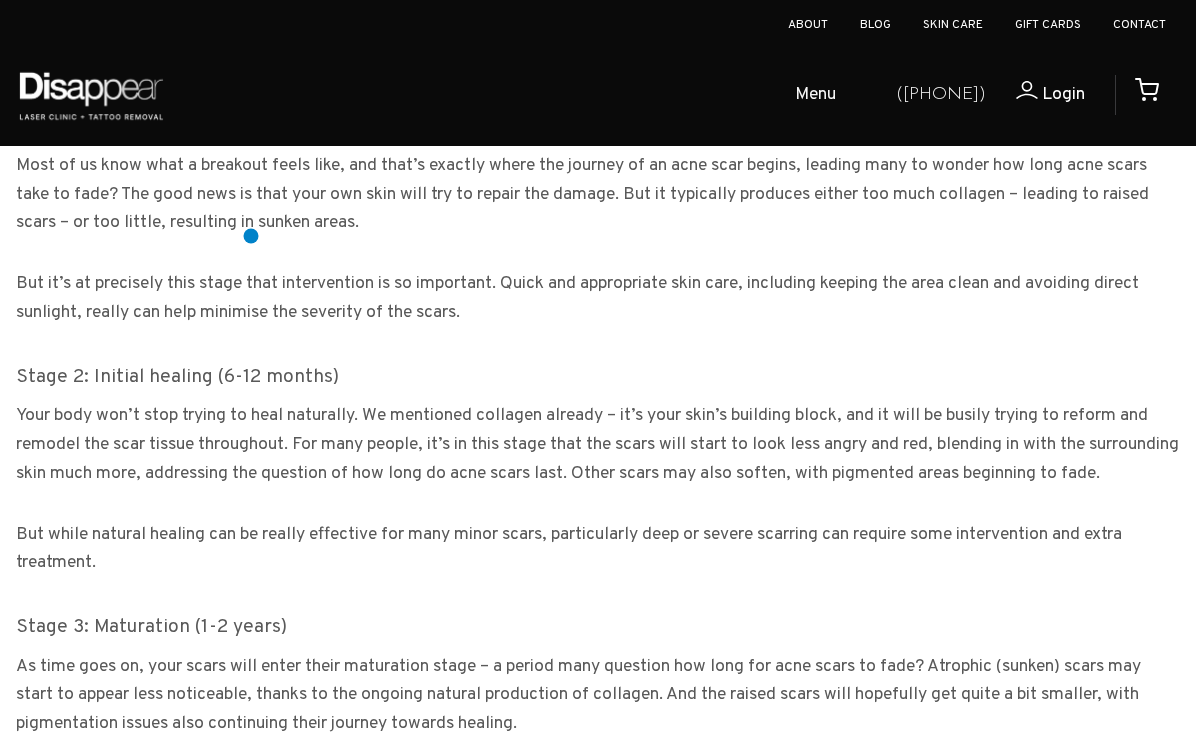 click on "Coping and dealing with acne scars can be a long and traumatic
journey, marked not only by physical changes but also a true test of emotional resilience. But getting a full understanding of the healing
process, and being able to see light at the end of the tunnel, is absolutely crucial for anyone grappling with these persistent reminders of
those days marked by unwanted and out-of-control pimples. Are you one of those wondering how long does it take for acne scars to fade?
How long do acne scars take to fade?
Well, there are five stages of acne scar healing, so let’s take a clarifying dive into what you can expect and when:
Stage 1: Formation (0-6 months)
But it’s at precisely this stage that intervention is so important. Quick and appropriate skin care, including keeping the area clean and
avoiding direct sunlight, really can help minimise the severity of the scars.
Stage 2: Initial healing (6-12 months)
Stage 3: Maturation (1-2 years)" at bounding box center (598, 644) 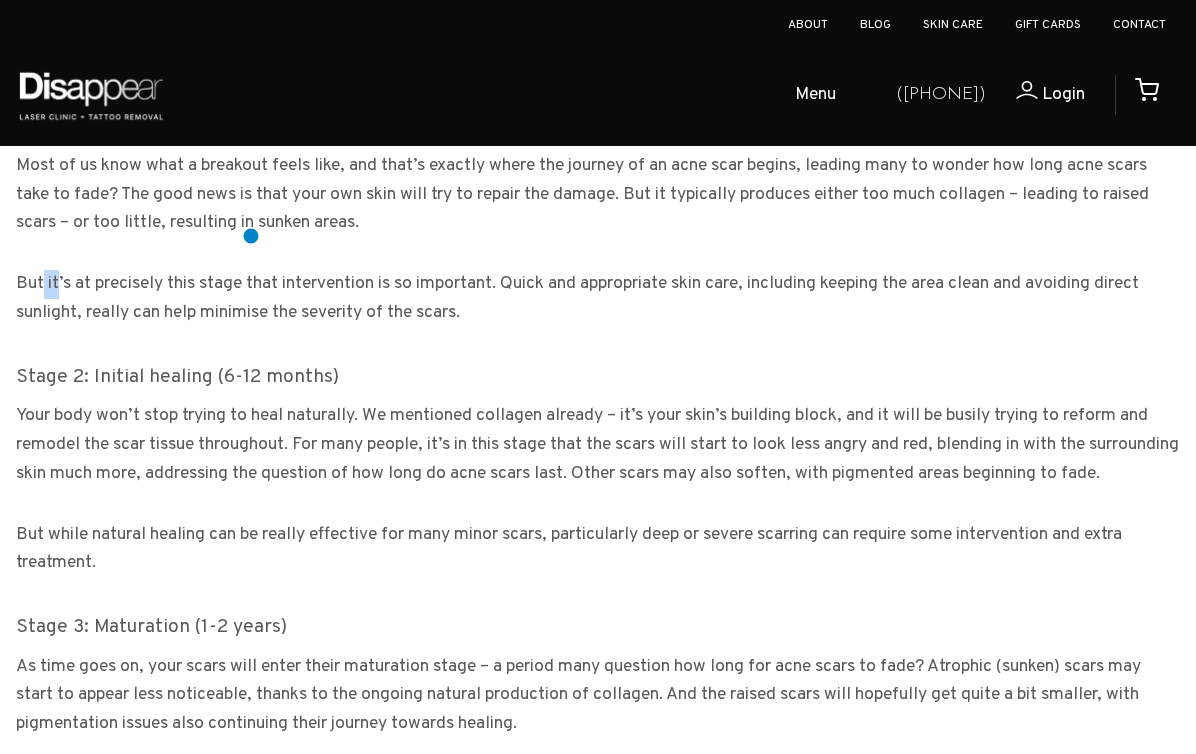 click on "Coping and dealing with acne scars can be a long and traumatic
journey, marked not only by physical changes but also a true test of emotional resilience. But getting a full understanding of the healing
process, and being able to see light at the end of the tunnel, is absolutely crucial for anyone grappling with these persistent reminders of
those days marked by unwanted and out-of-control pimples. Are you one of those wondering how long does it take for acne scars to fade?
How long do acne scars take to fade?
Well, there are five stages of acne scar healing, so let’s take a clarifying dive into what you can expect and when:
Stage 1: Formation (0-6 months)
But it’s at precisely this stage that intervention is so important. Quick and appropriate skin care, including keeping the area clean and
avoiding direct sunlight, really can help minimise the severity of the scars.
Stage 2: Initial healing (6-12 months)
Stage 3: Maturation (1-2 years)" at bounding box center [598, 644] 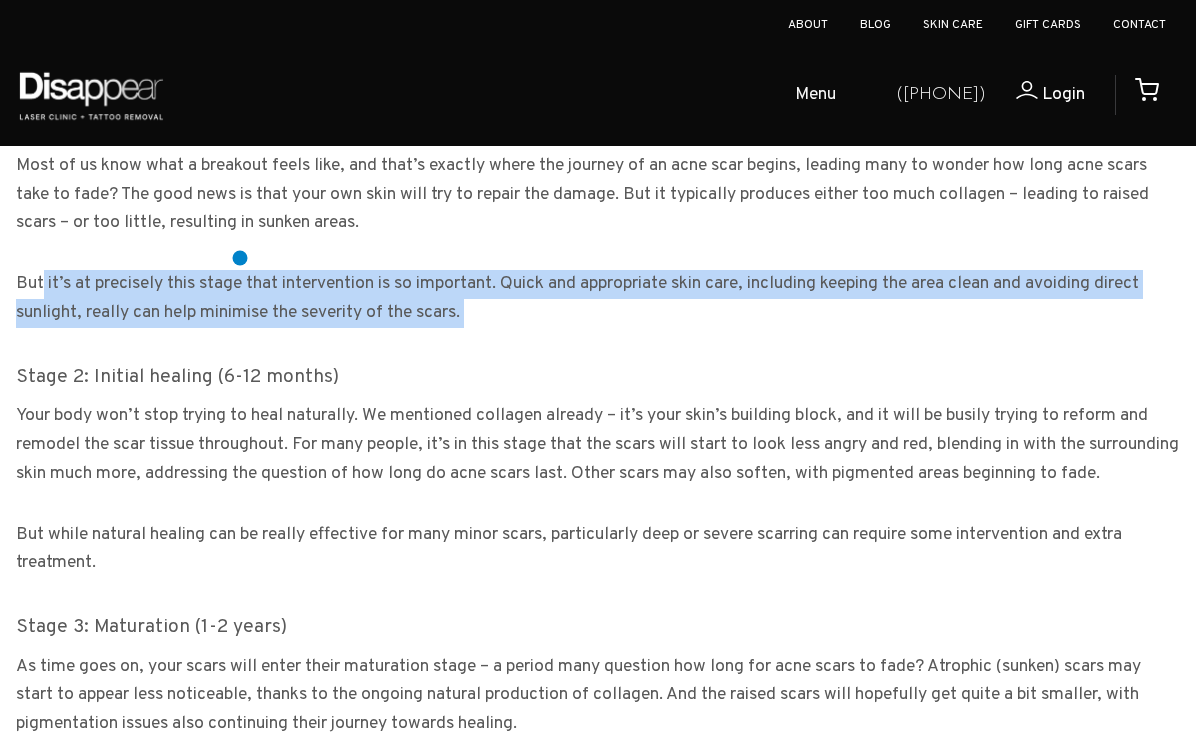 click on "But it’s at precisely this stage that intervention is so important. Quick and appropriate skin care, including keeping the area clean and
avoiding direct sunlight, really can help minimise the severity of the scars." at bounding box center (598, 299) 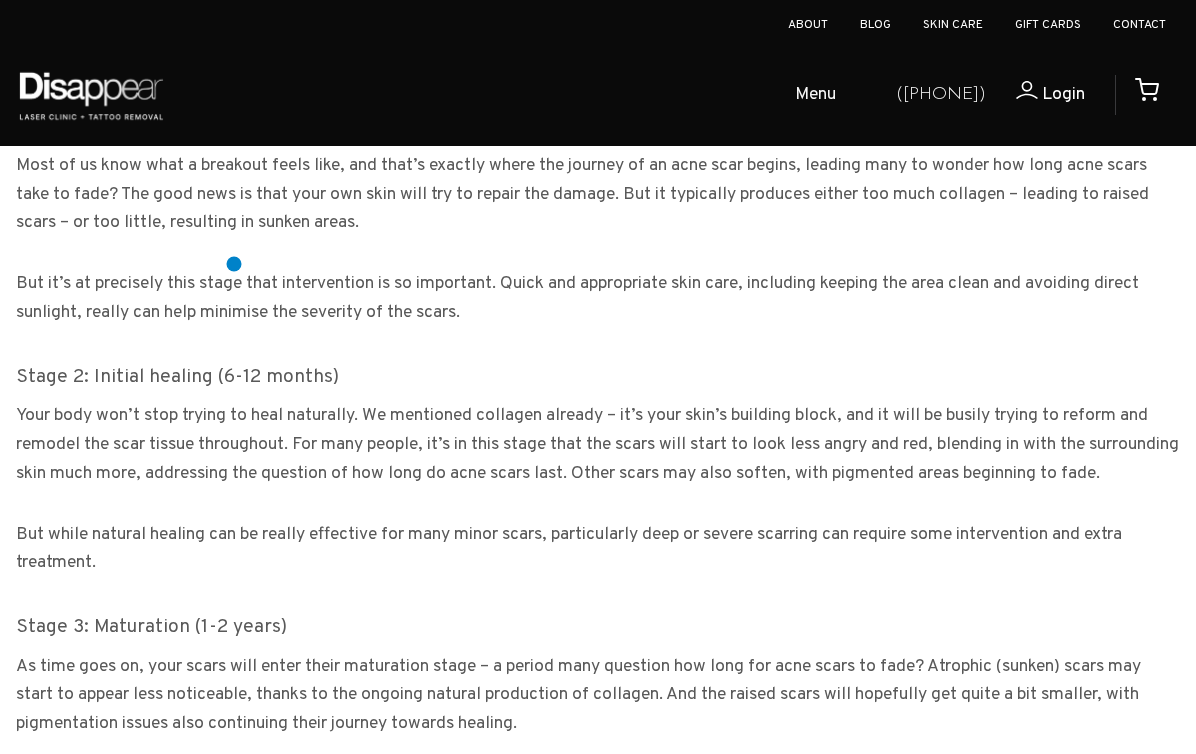 click on "But it’s at precisely this stage that intervention is so important. Quick and appropriate skin care, including keeping the area clean and
avoiding direct sunlight, really can help minimise the severity of the scars." at bounding box center (598, 299) 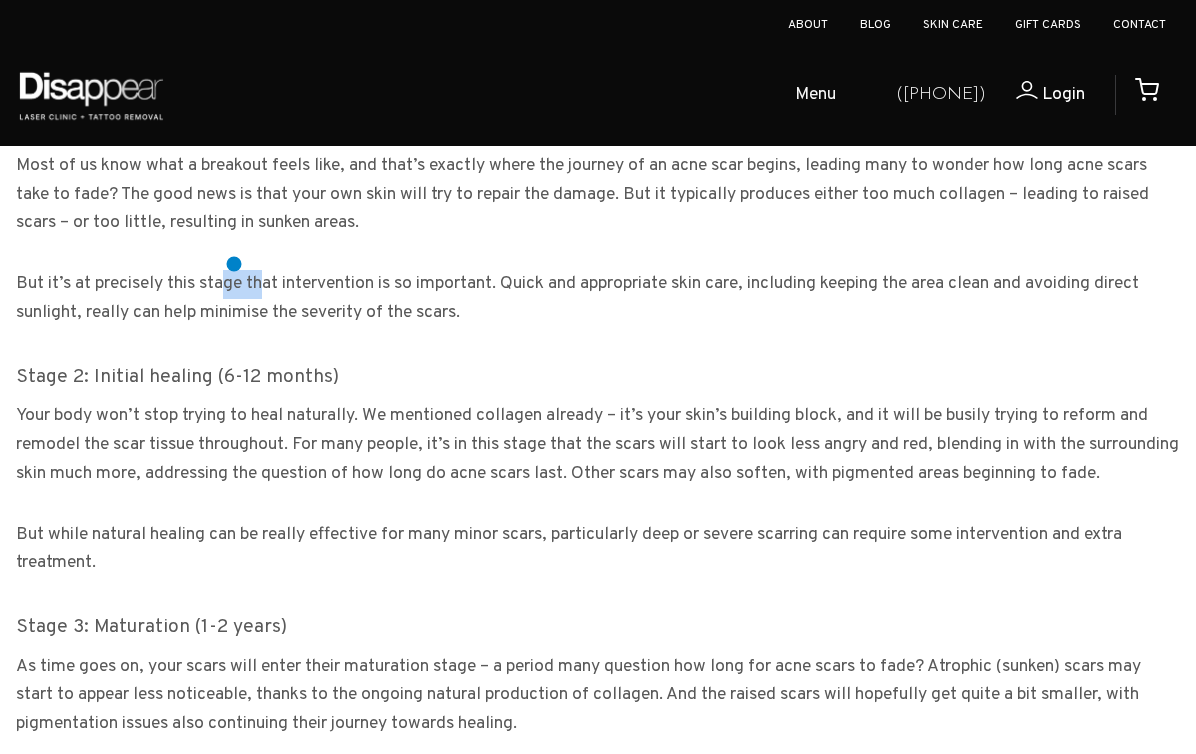 click on "But it’s at precisely this stage that intervention is so important. Quick and appropriate skin care, including keeping the area clean and
avoiding direct sunlight, really can help minimise the severity of the scars." at bounding box center [598, 299] 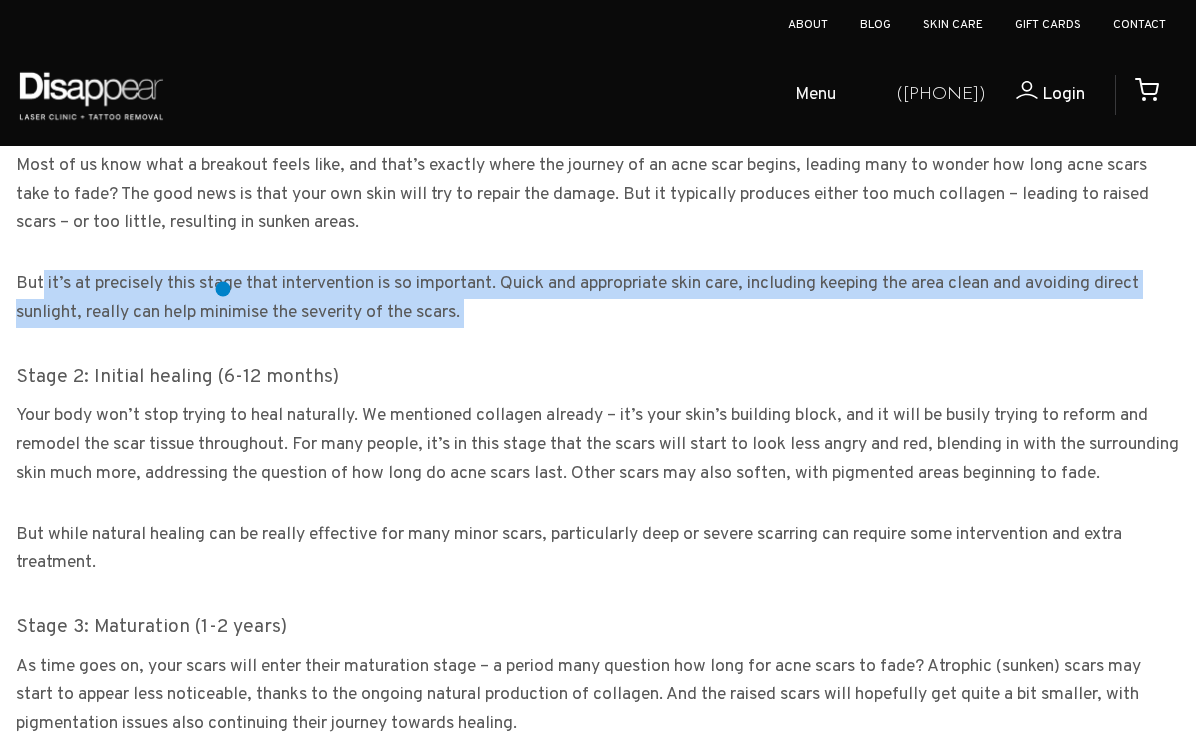 click on "But it’s at precisely this stage that intervention is so important. Quick and appropriate skin care, including keeping the area clean and
avoiding direct sunlight, really can help minimise the severity of the scars." at bounding box center (598, 299) 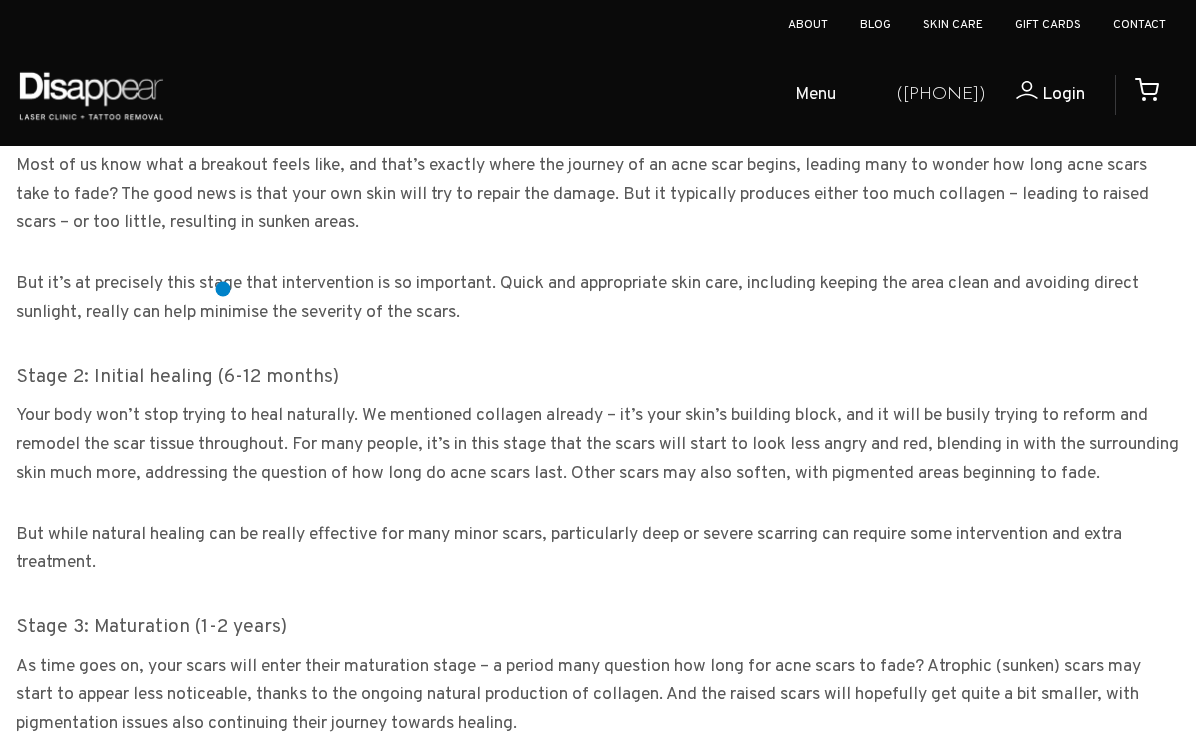 click on "But it’s at precisely this stage that intervention is so important. Quick and appropriate skin care, including keeping the area clean and
avoiding direct sunlight, really can help minimise the severity of the scars." at bounding box center (598, 299) 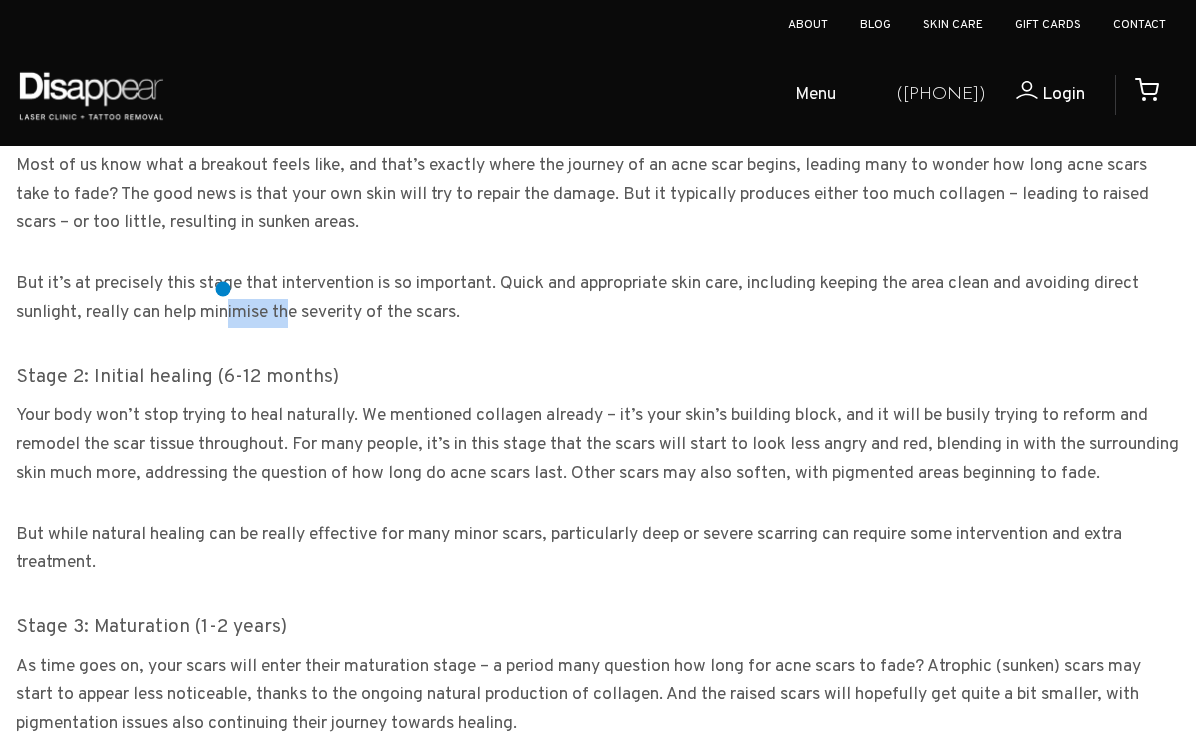 click on "But it’s at precisely this stage that intervention is so important. Quick and appropriate skin care, including keeping the area clean and
avoiding direct sunlight, really can help minimise the severity of the scars." at bounding box center [598, 299] 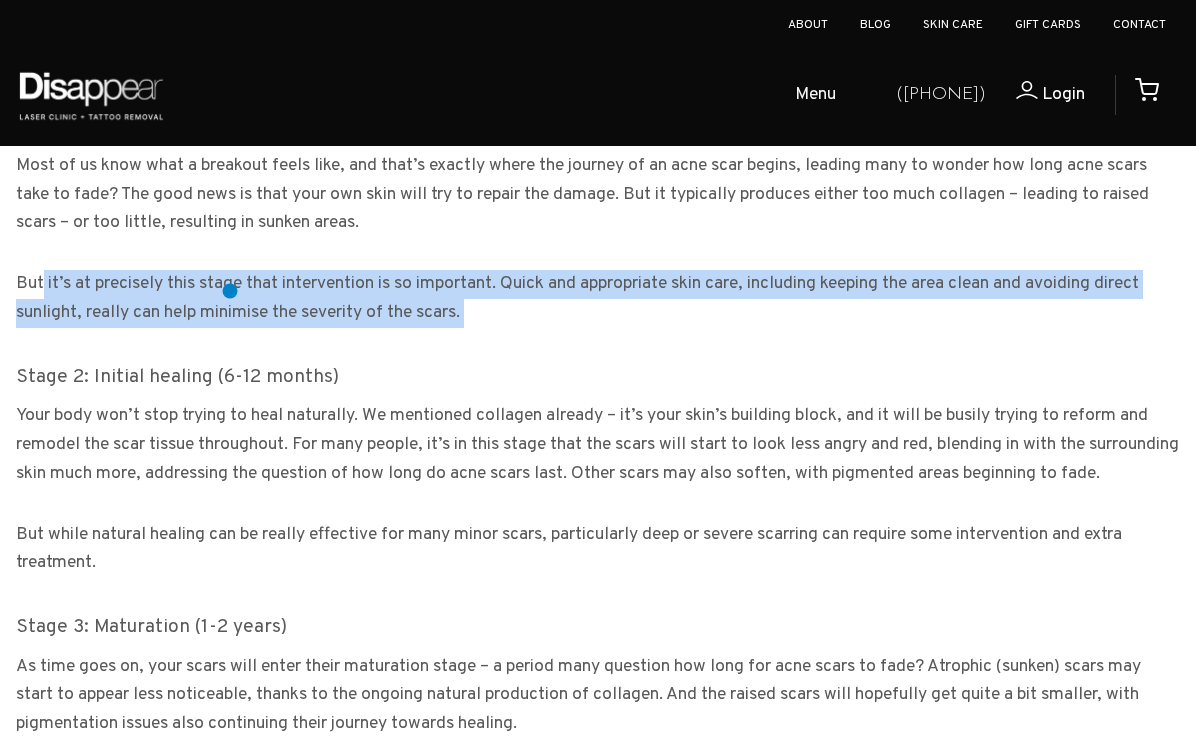 click on "But it’s at precisely this stage that intervention is so important. Quick and appropriate skin care, including keeping the area clean and
avoiding direct sunlight, really can help minimise the severity of the scars." at bounding box center (598, 299) 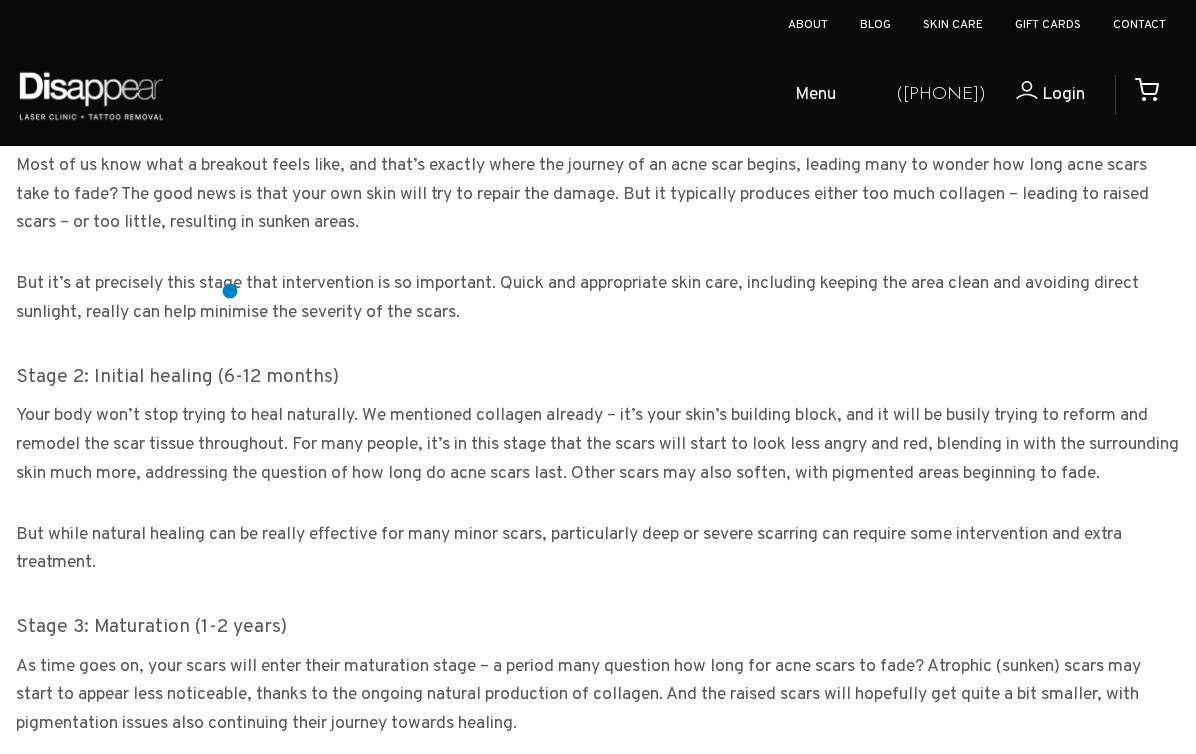 click on "But it’s at precisely this stage that intervention is so important. Quick and appropriate skin care, including keeping the area clean and
avoiding direct sunlight, really can help minimise the severity of the scars." at bounding box center [598, 299] 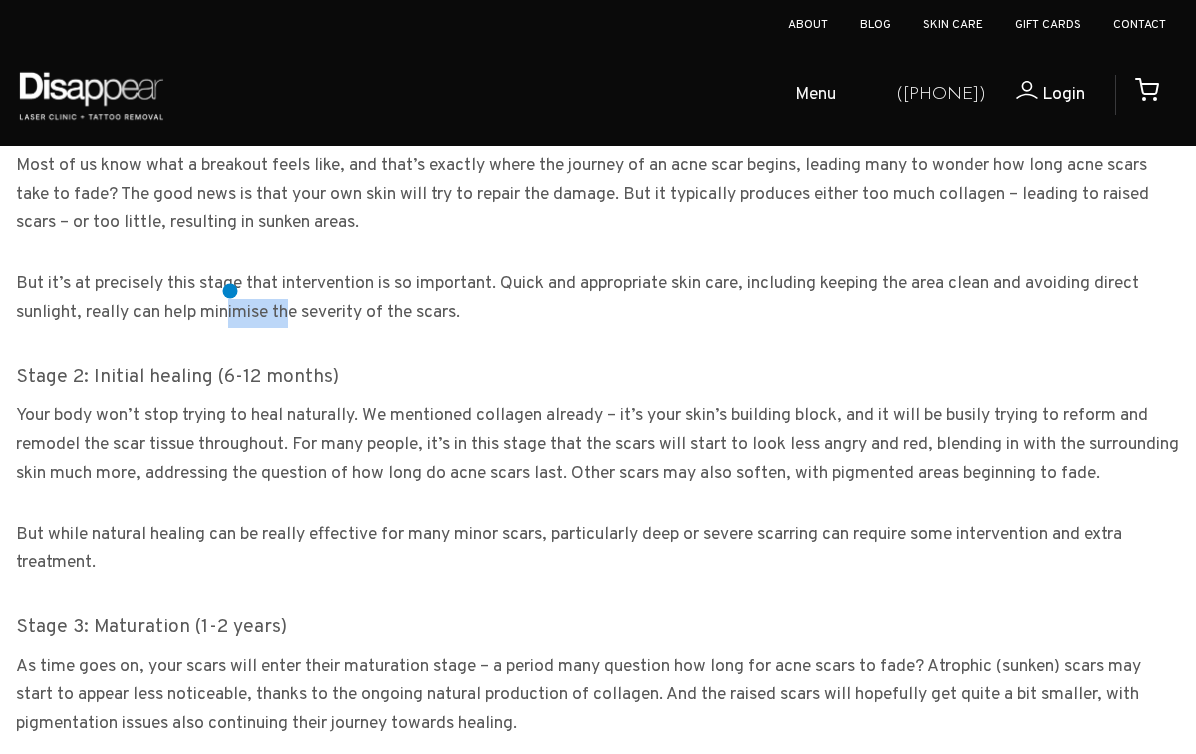 click on "But it’s at precisely this stage that intervention is so important. Quick and appropriate skin care, including keeping the area clean and
avoiding direct sunlight, really can help minimise the severity of the scars." at bounding box center [598, 299] 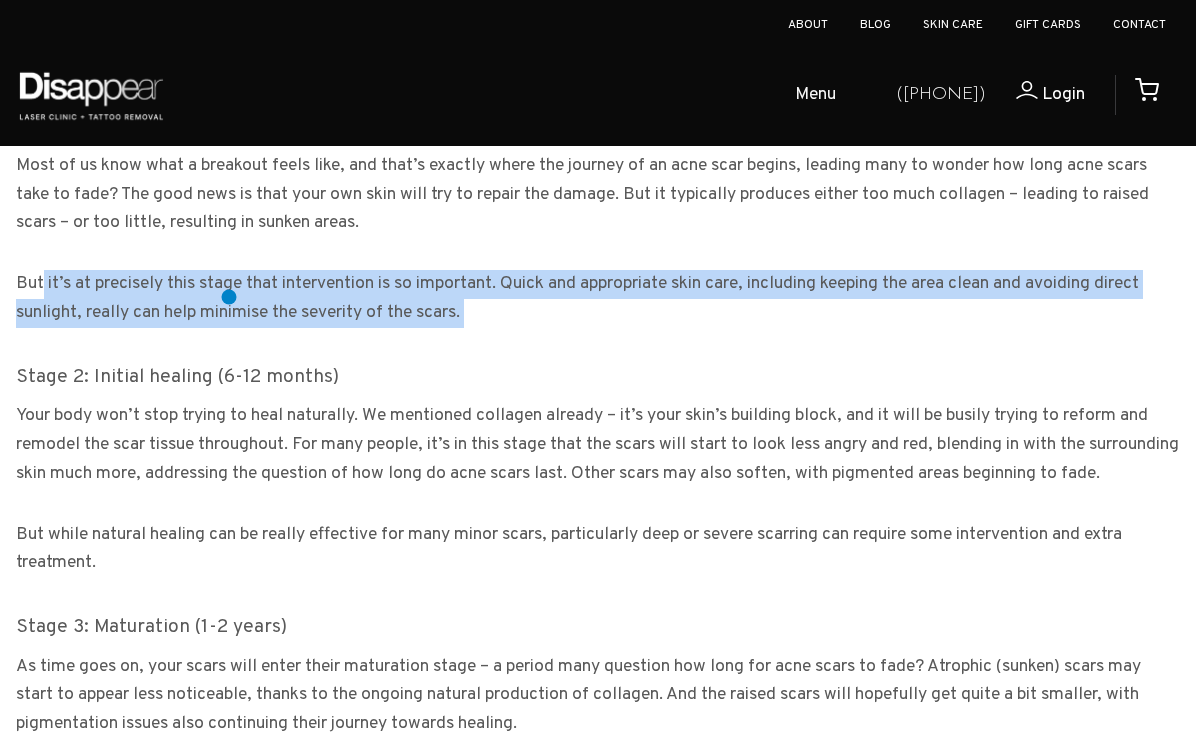click on "But it’s at precisely this stage that intervention is so important. Quick and appropriate skin care, including keeping the area clean and
avoiding direct sunlight, really can help minimise the severity of the scars." at bounding box center [598, 299] 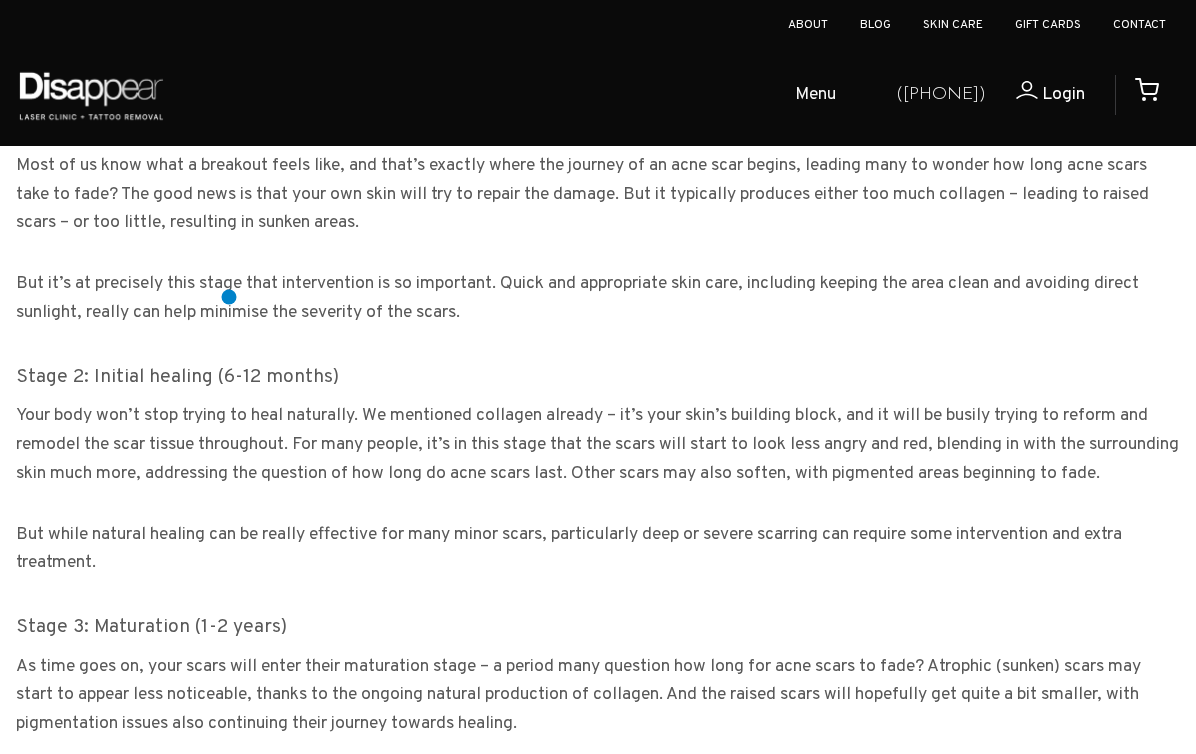 click on "But it’s at precisely this stage that intervention is so important. Quick and appropriate skin care, including keeping the area clean and
avoiding direct sunlight, really can help minimise the severity of the scars." at bounding box center [598, 299] 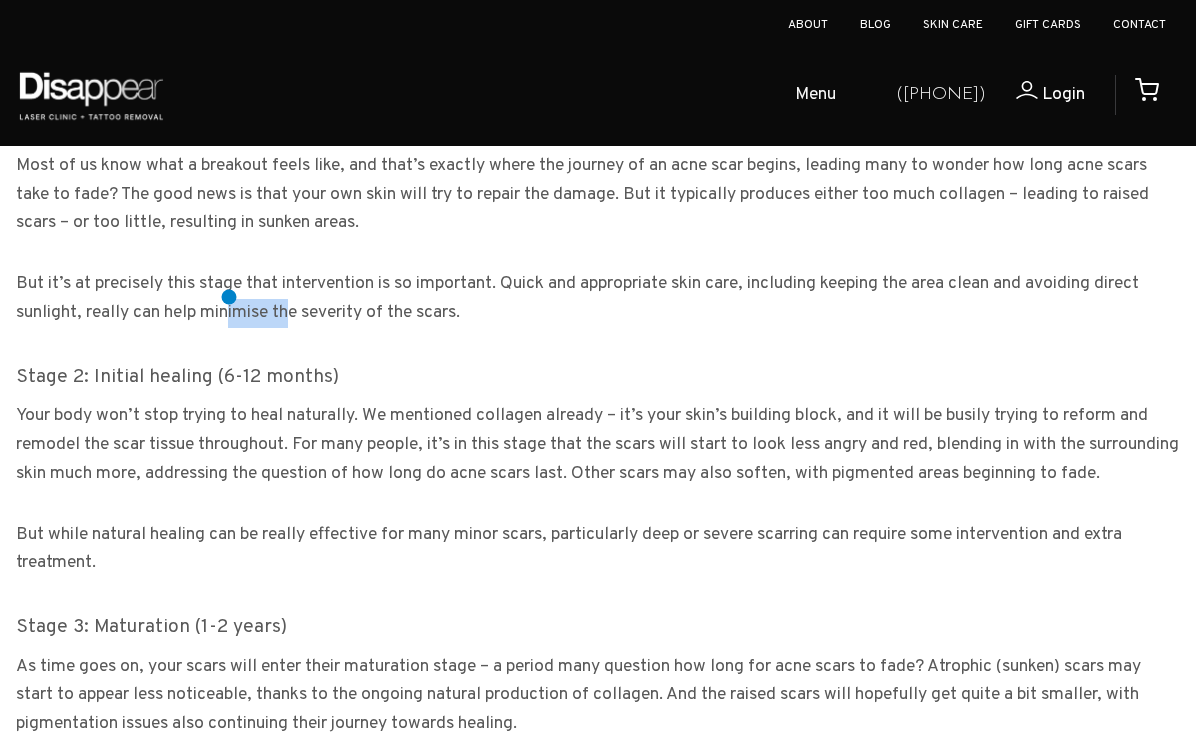 click on "But it’s at precisely this stage that intervention is so important. Quick and appropriate skin care, including keeping the area clean and
avoiding direct sunlight, really can help minimise the severity of the scars." at bounding box center [598, 299] 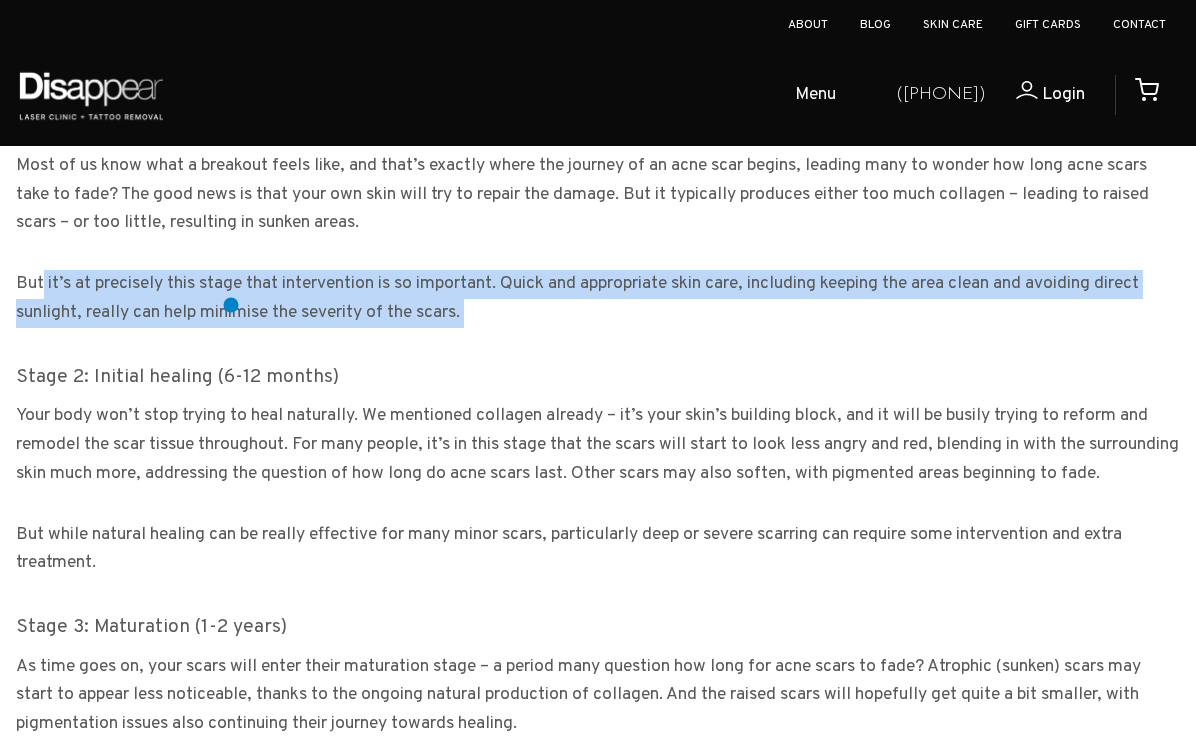 click on "But it’s at precisely this stage that intervention is so important. Quick and appropriate skin care, including keeping the area clean and
avoiding direct sunlight, really can help minimise the severity of the scars." at bounding box center [598, 299] 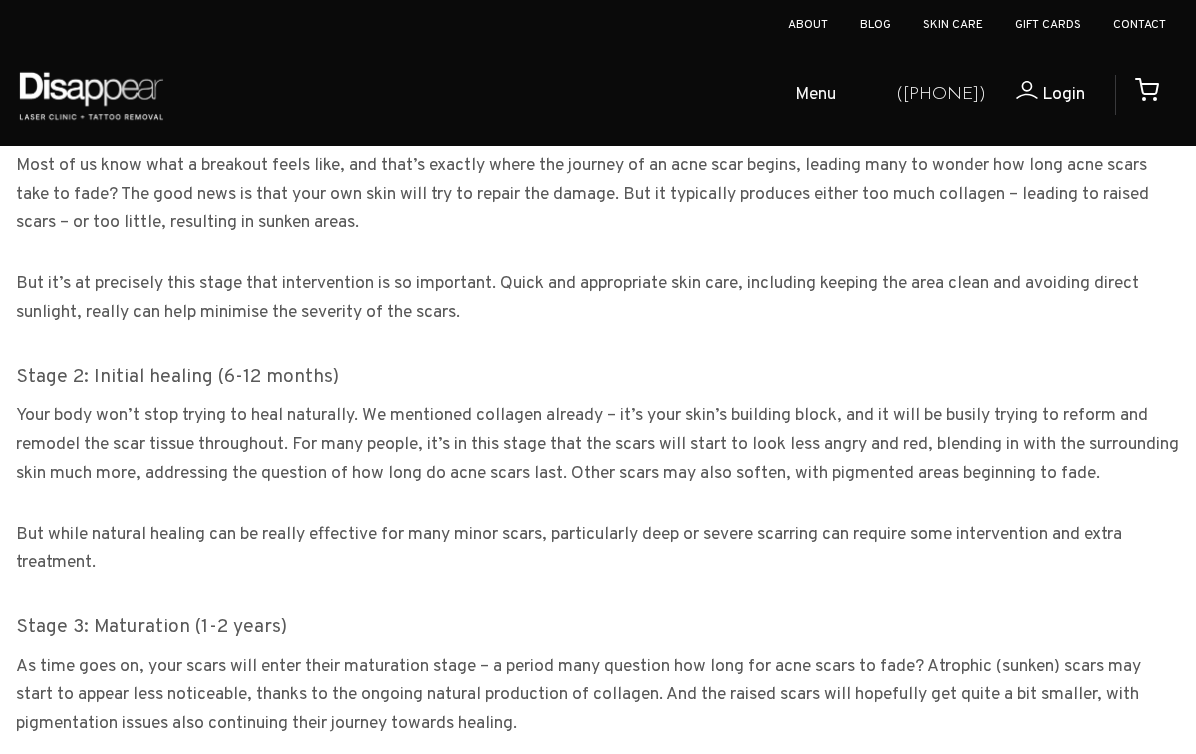 click on "But it’s at precisely this stage that intervention is so important. Quick and appropriate skin care, including keeping the area clean and
avoiding direct sunlight, really can help minimise the severity of the scars." at bounding box center (598, 299) 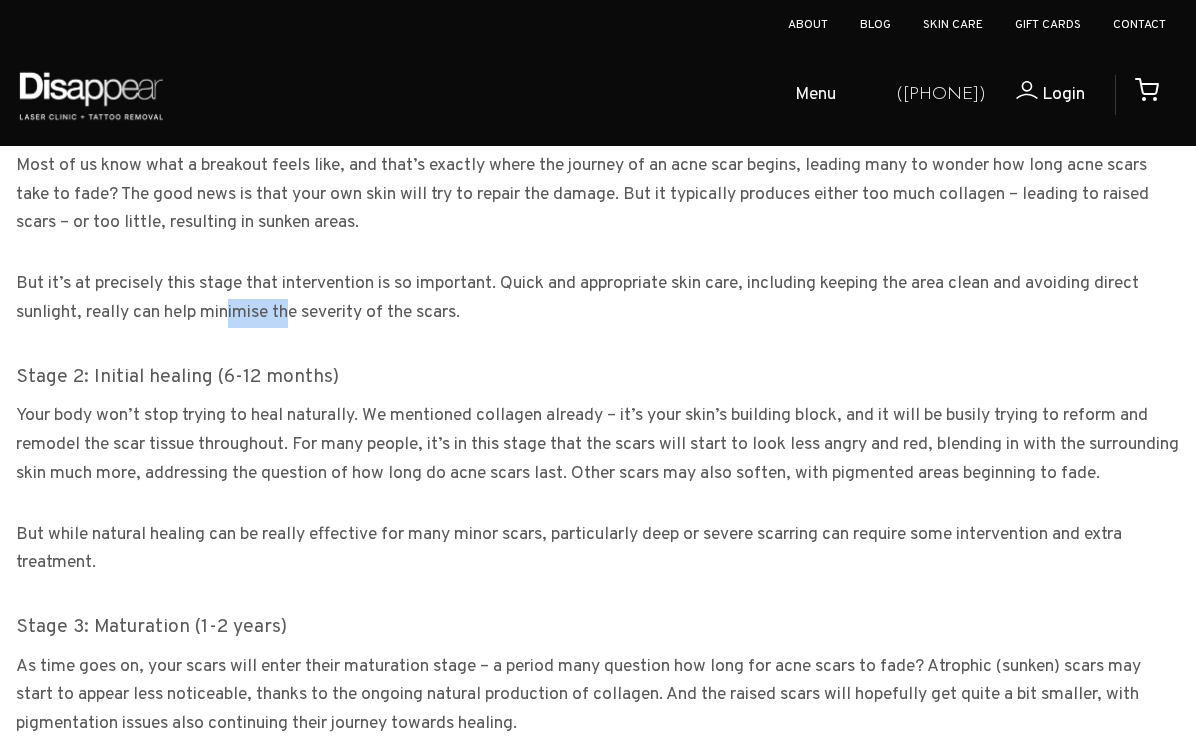 click on "But it’s at precisely this stage that intervention is so important. Quick and appropriate skin care, including keeping the area clean and
avoiding direct sunlight, really can help minimise the severity of the scars." at bounding box center [598, 299] 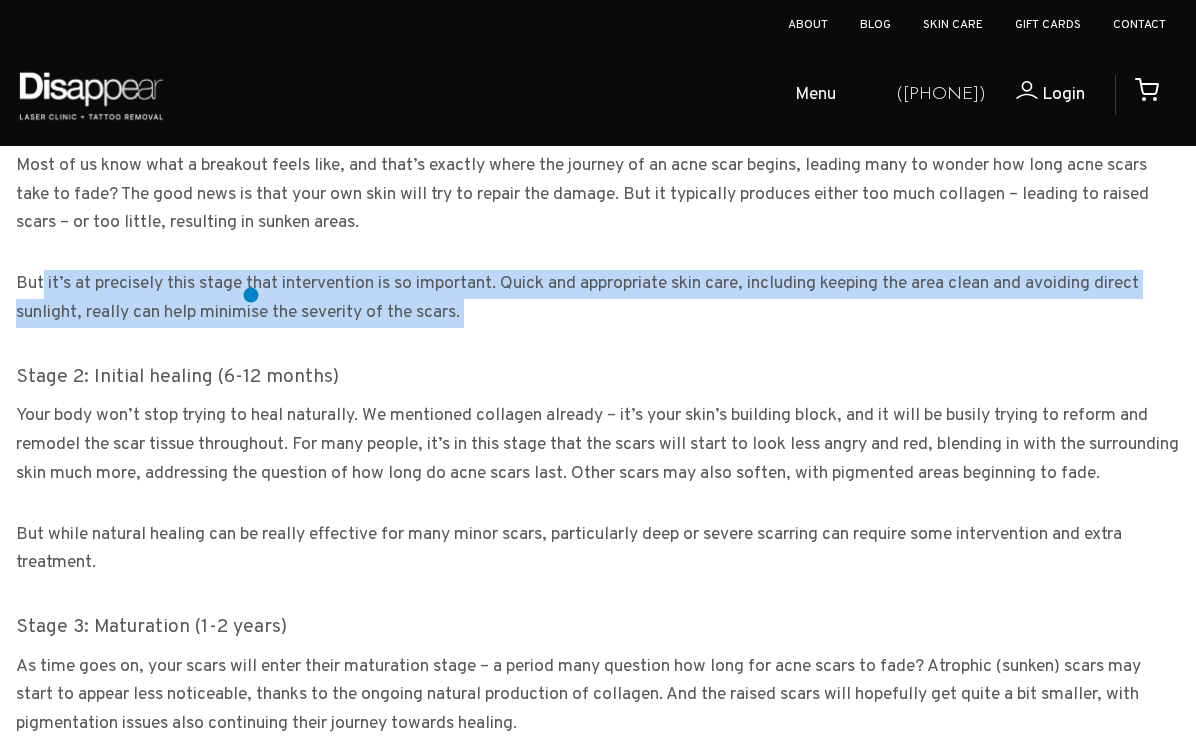 click on "But it’s at precisely this stage that intervention is so important. Quick and appropriate skin care, including keeping the area clean and
avoiding direct sunlight, really can help minimise the severity of the scars." at bounding box center [598, 299] 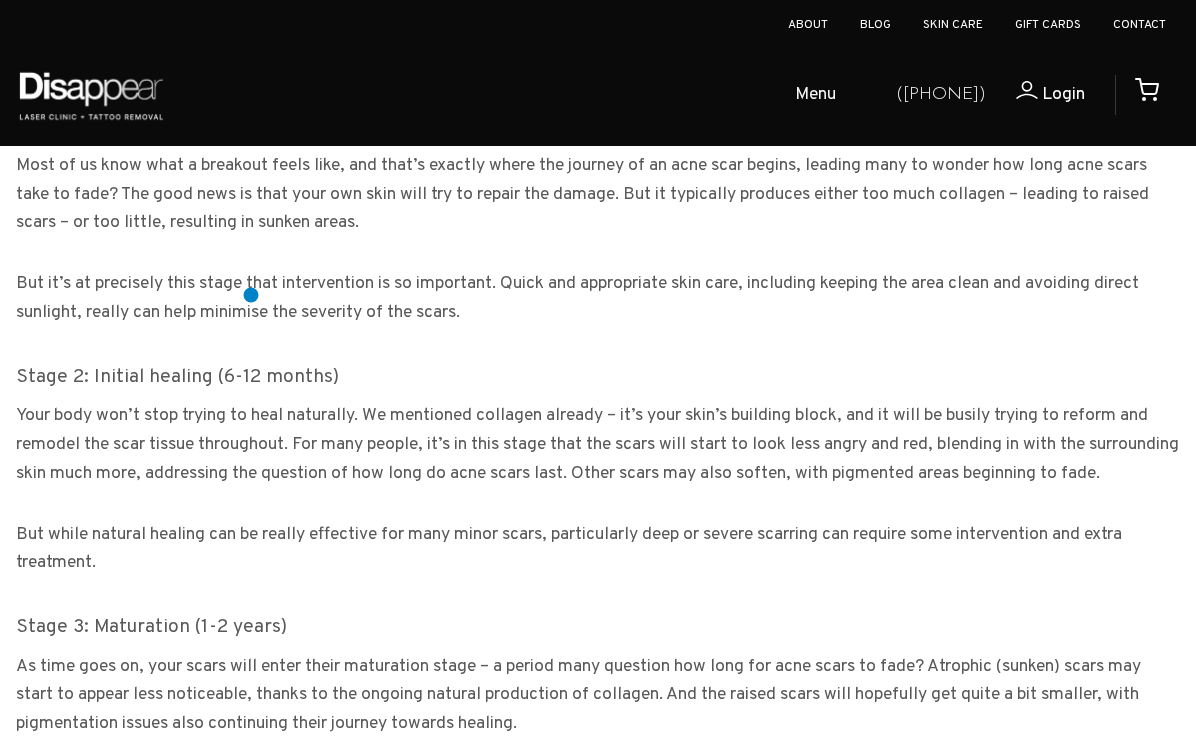 click on "But it’s at precisely this stage that intervention is so important. Quick and appropriate skin care, including keeping the area clean and
avoiding direct sunlight, really can help minimise the severity of the scars." at bounding box center [598, 299] 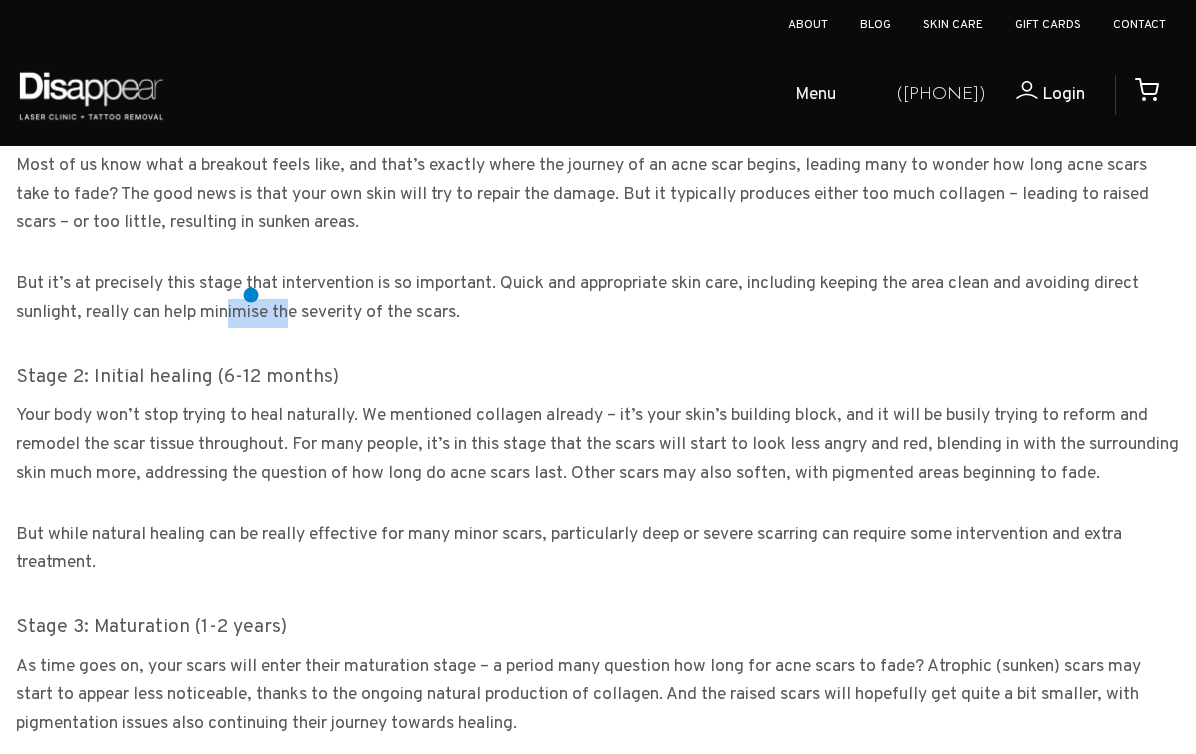 click on "But it’s at precisely this stage that intervention is so important. Quick and appropriate skin care, including keeping the area clean and
avoiding direct sunlight, really can help minimise the severity of the scars." at bounding box center (598, 299) 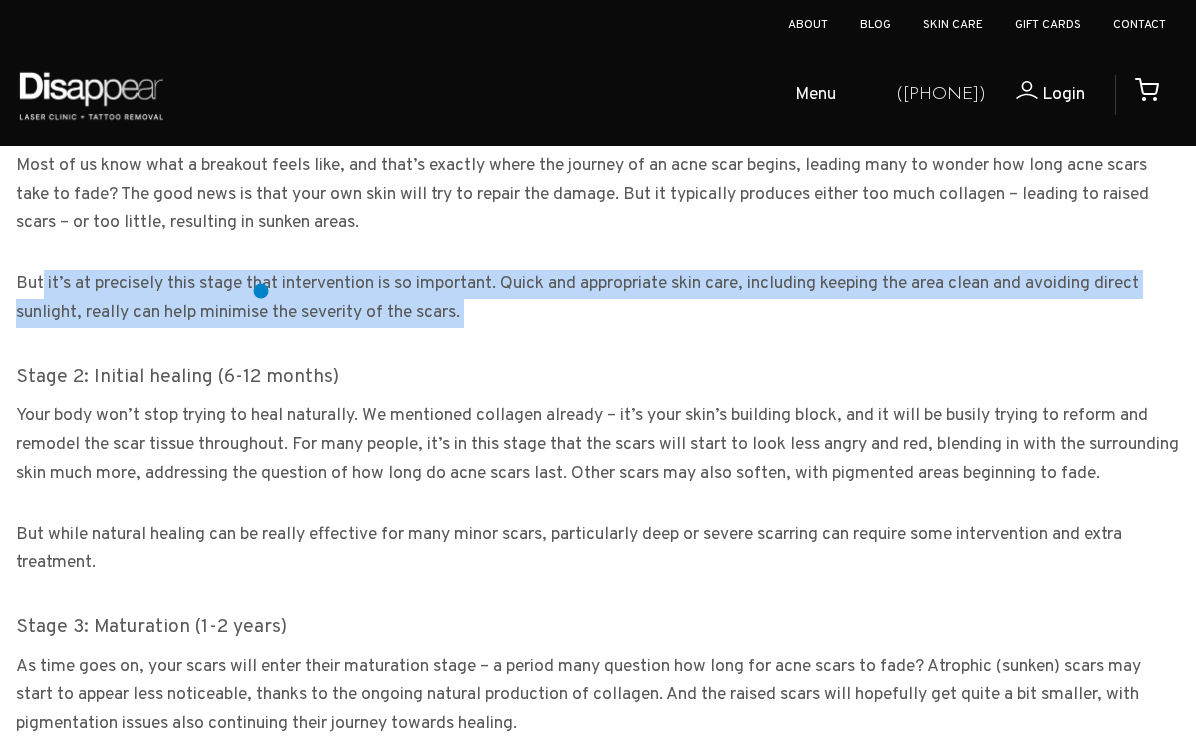 click on "But it’s at precisely this stage that intervention is so important. Quick and appropriate skin care, including keeping the area clean and
avoiding direct sunlight, really can help minimise the severity of the scars." at bounding box center (598, 299) 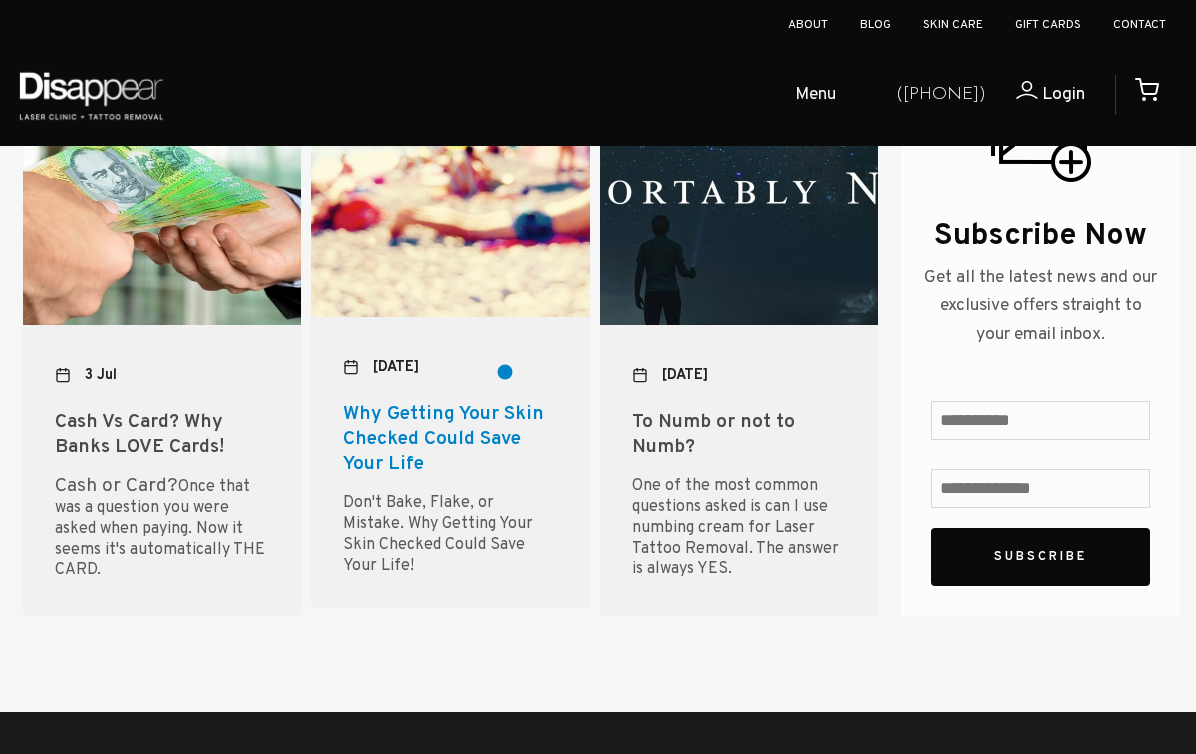 scroll, scrollTop: 2312, scrollLeft: 0, axis: vertical 